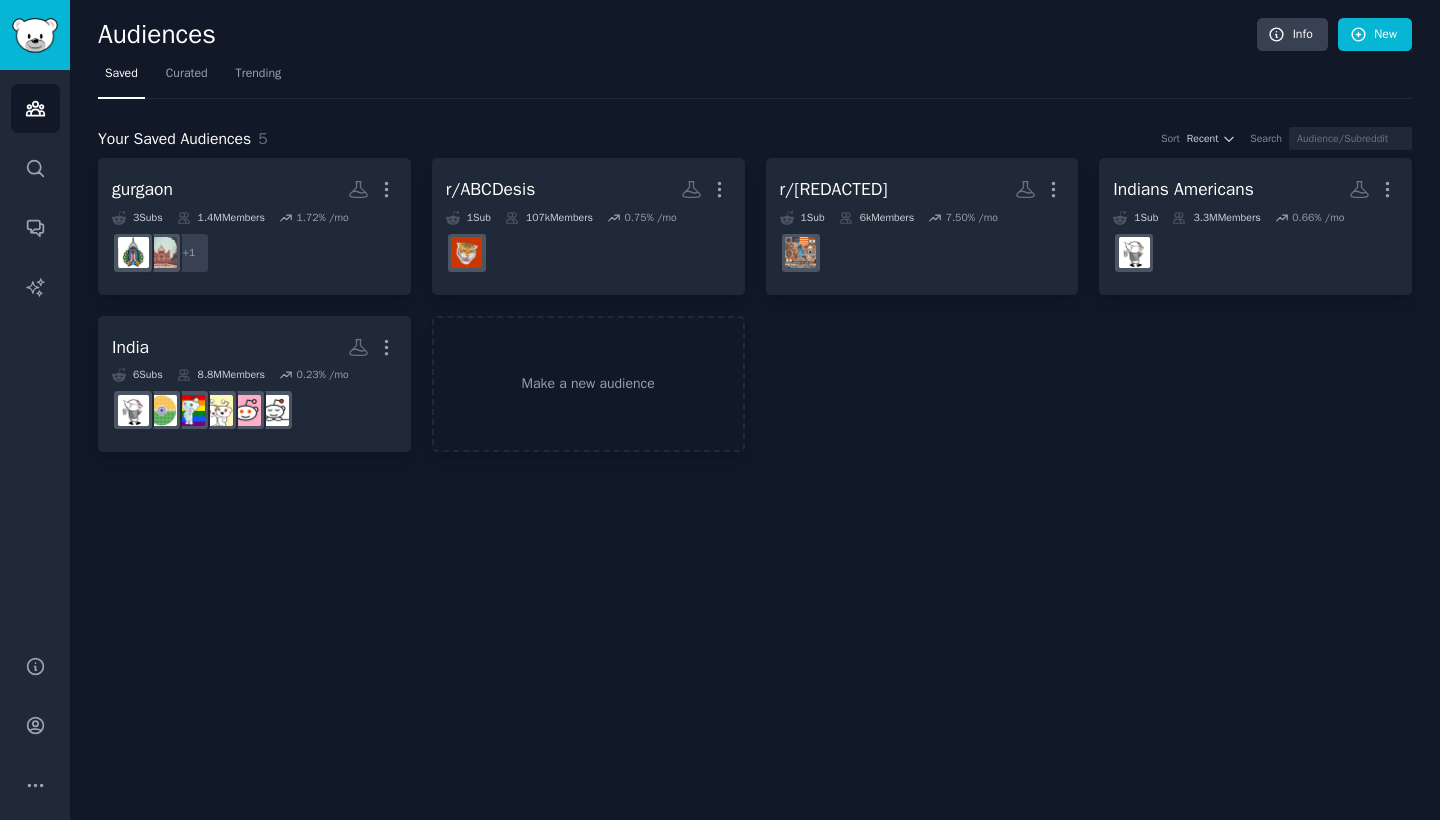 scroll, scrollTop: 0, scrollLeft: 0, axis: both 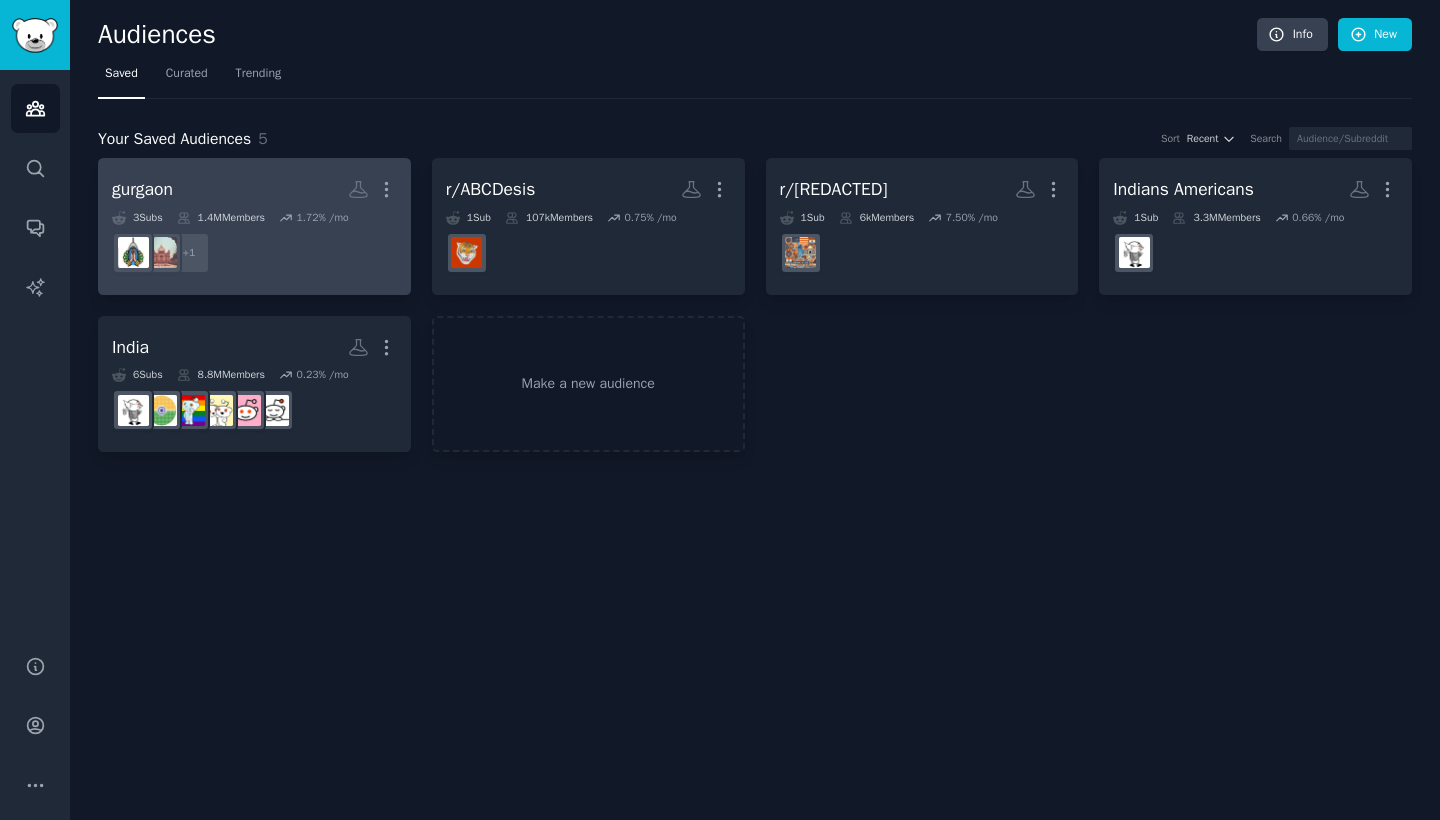 click on "[CITY] More" at bounding box center (254, 189) 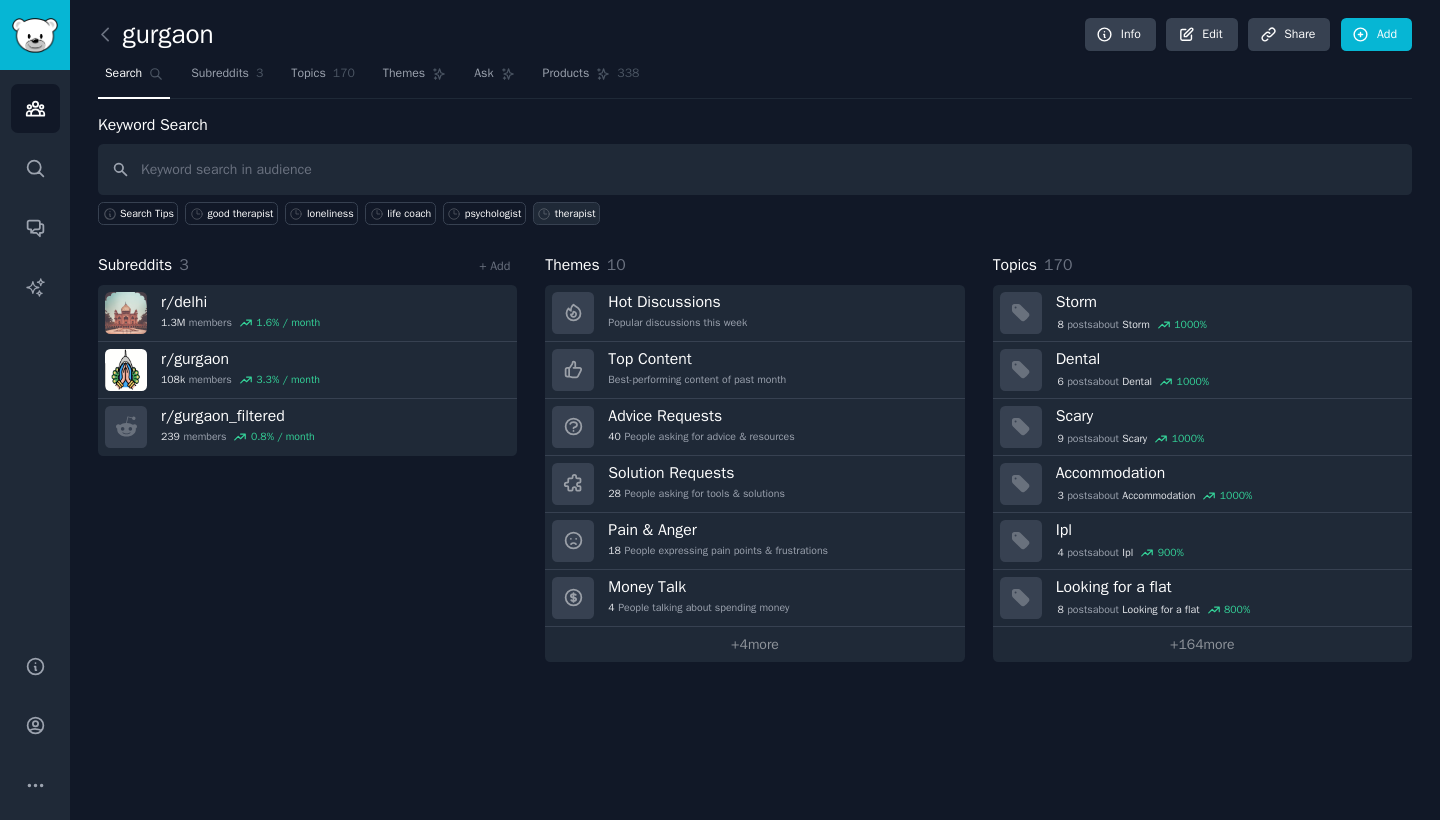 click on "therapist" at bounding box center (575, 214) 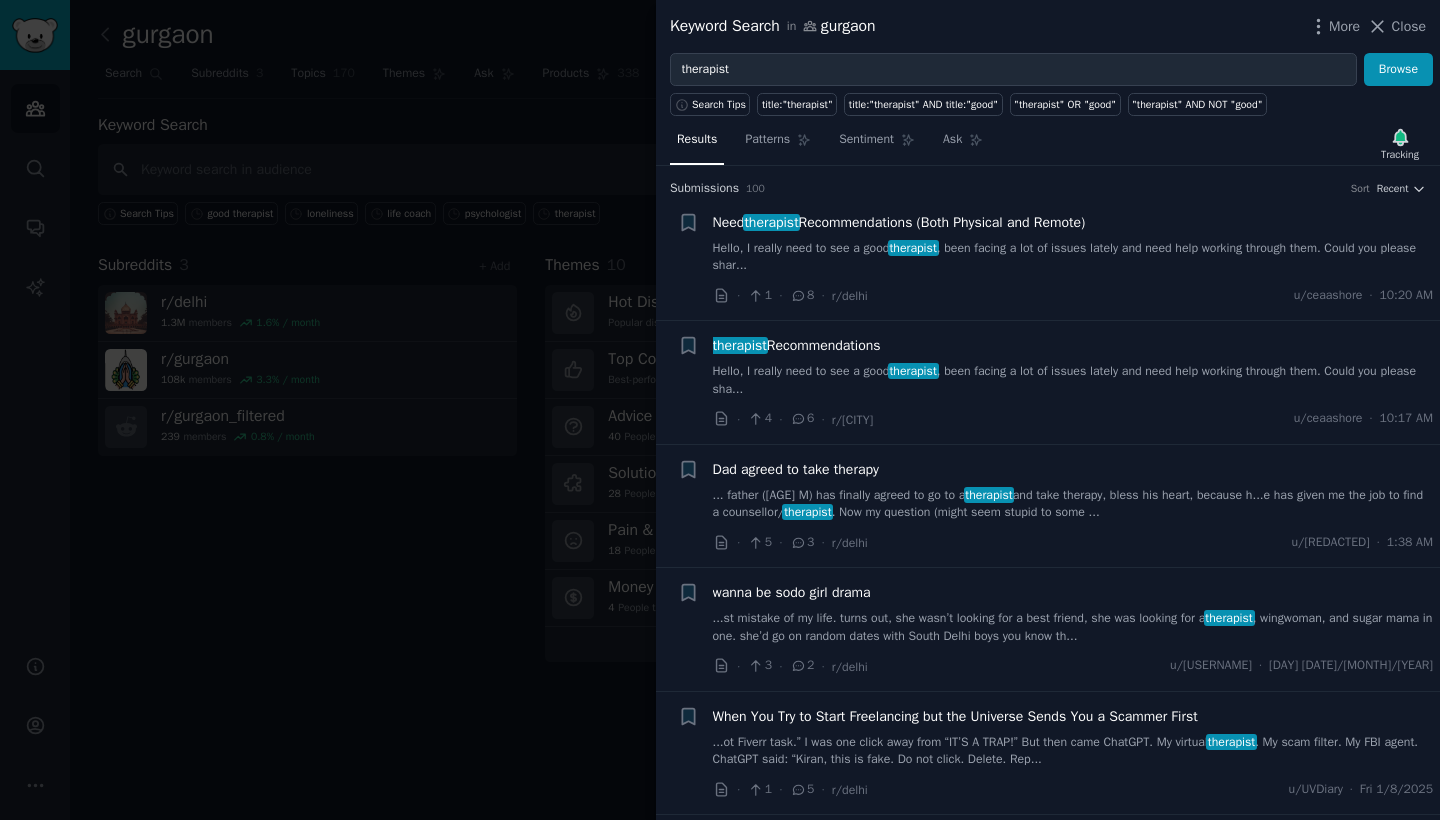 click on "Hello, I really need to see a good  therapist , been facing a lot of issues lately and need help working through them.
Could you please shar..." at bounding box center [1073, 257] 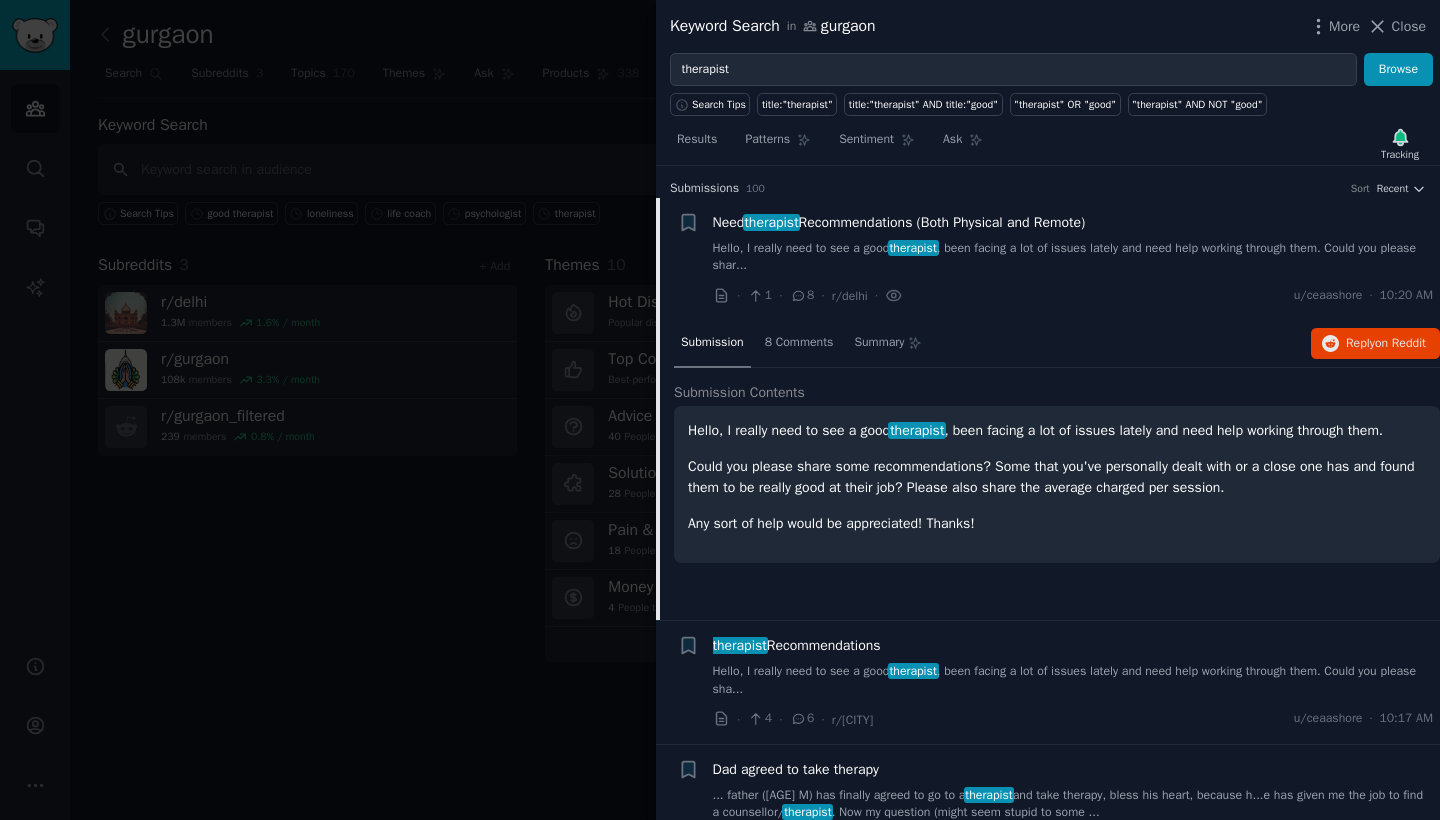 scroll, scrollTop: 31, scrollLeft: 0, axis: vertical 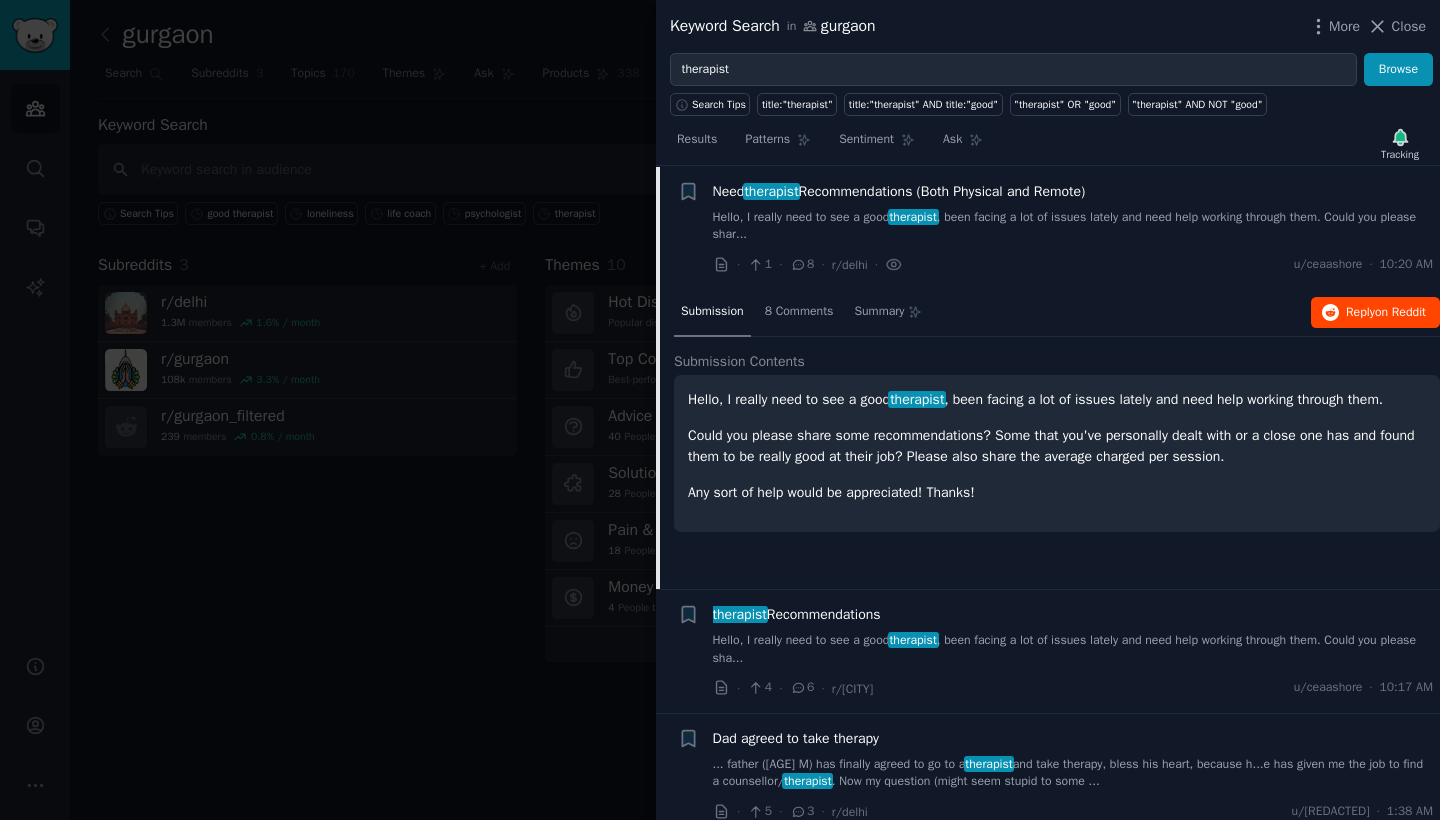 click on "Reply  on Reddit" at bounding box center [1386, 313] 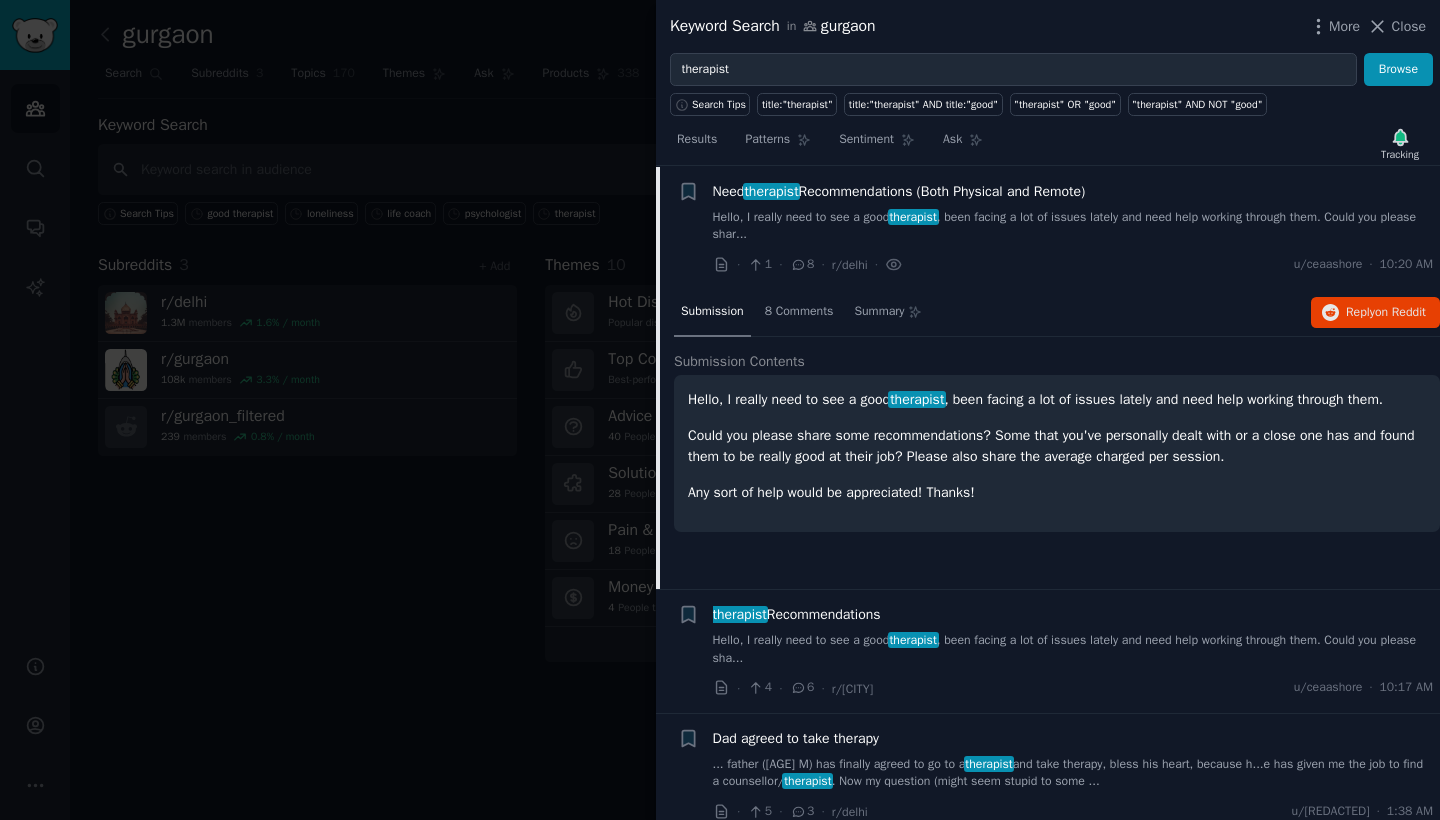 scroll, scrollTop: 111, scrollLeft: 0, axis: vertical 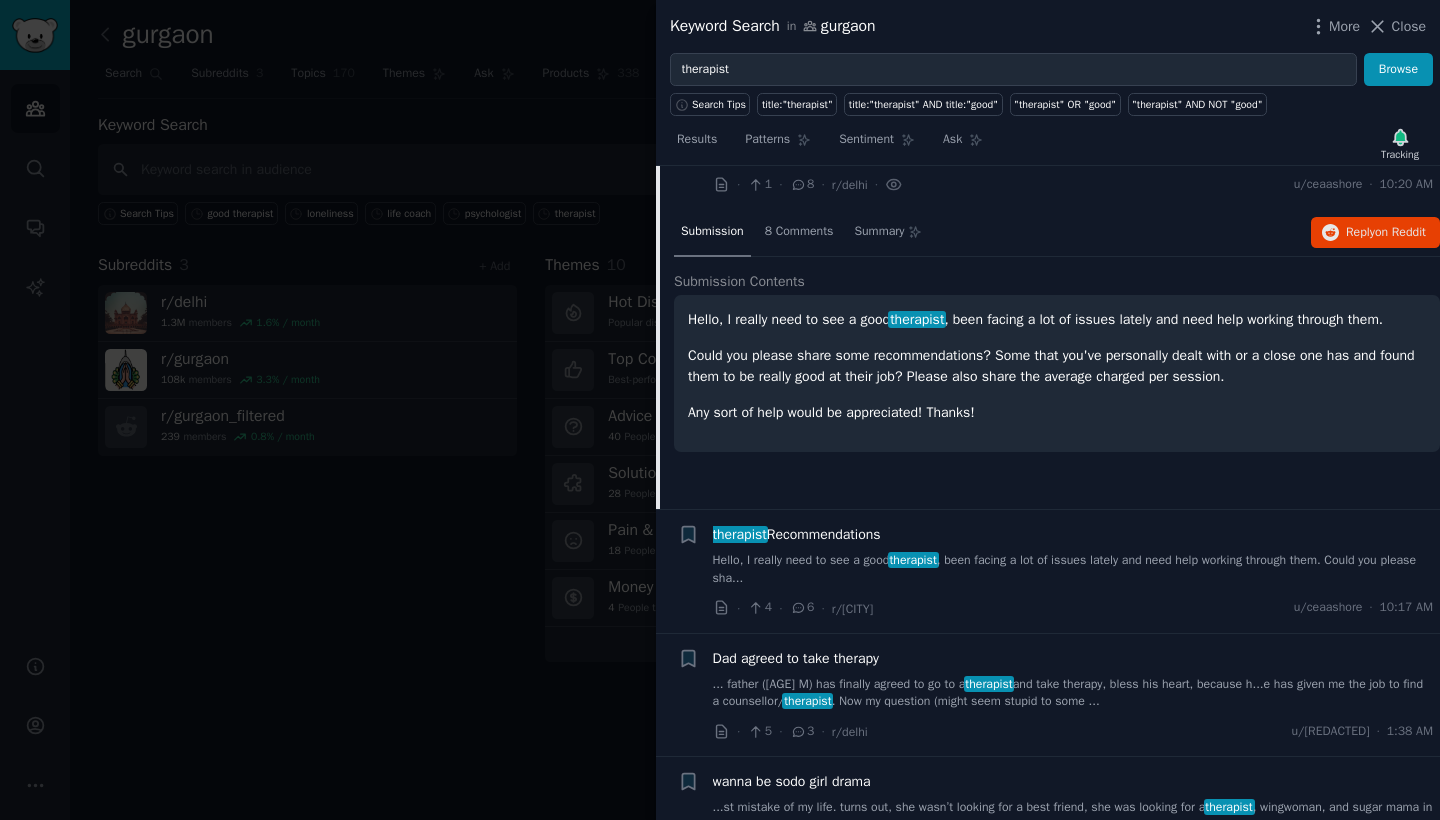 click on "Hello, I really need to see a good therapist , been facing a lot of issues lately and need help working through them.
Could you please sha..." at bounding box center (1073, 569) 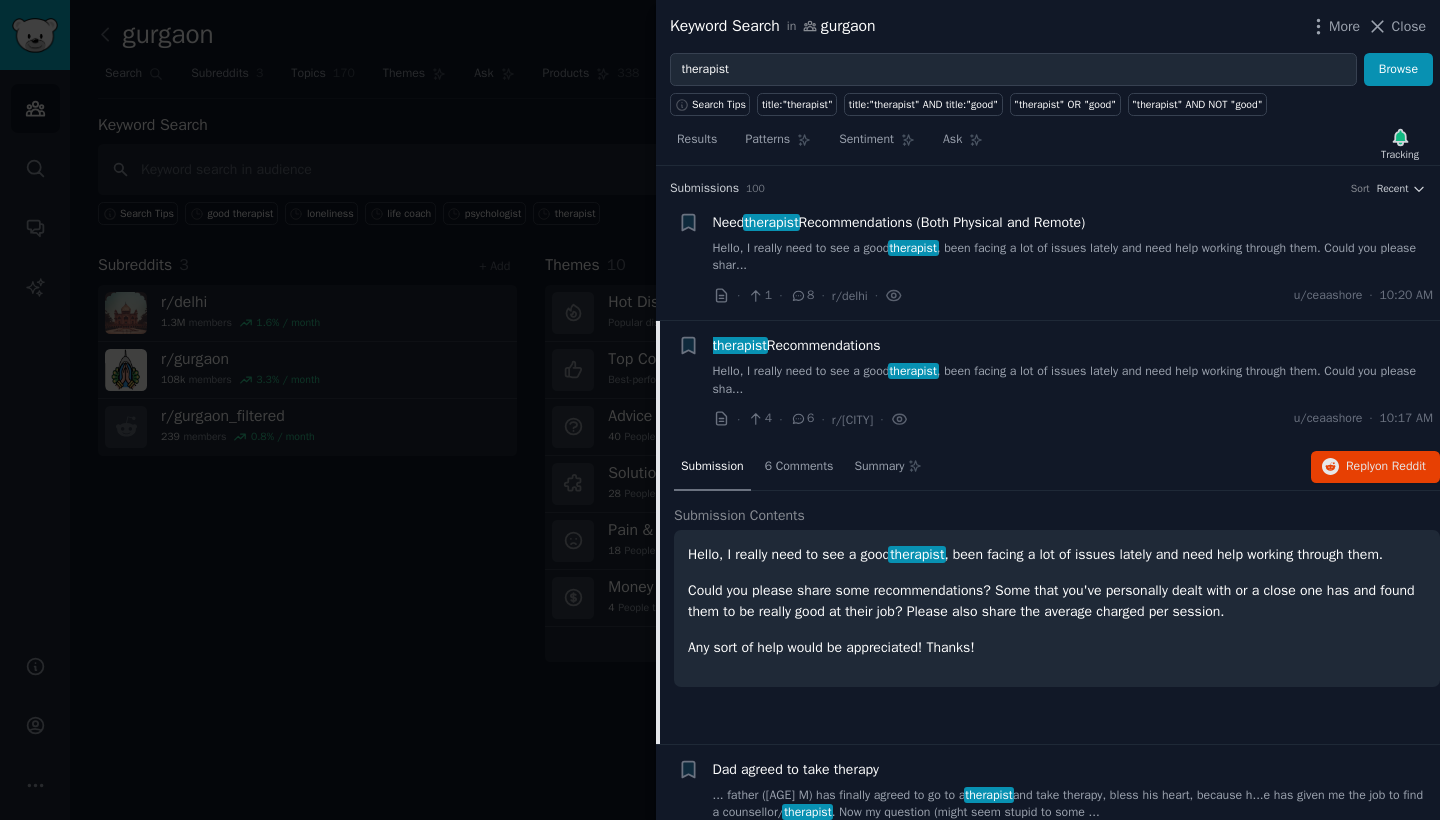 scroll, scrollTop: 0, scrollLeft: 0, axis: both 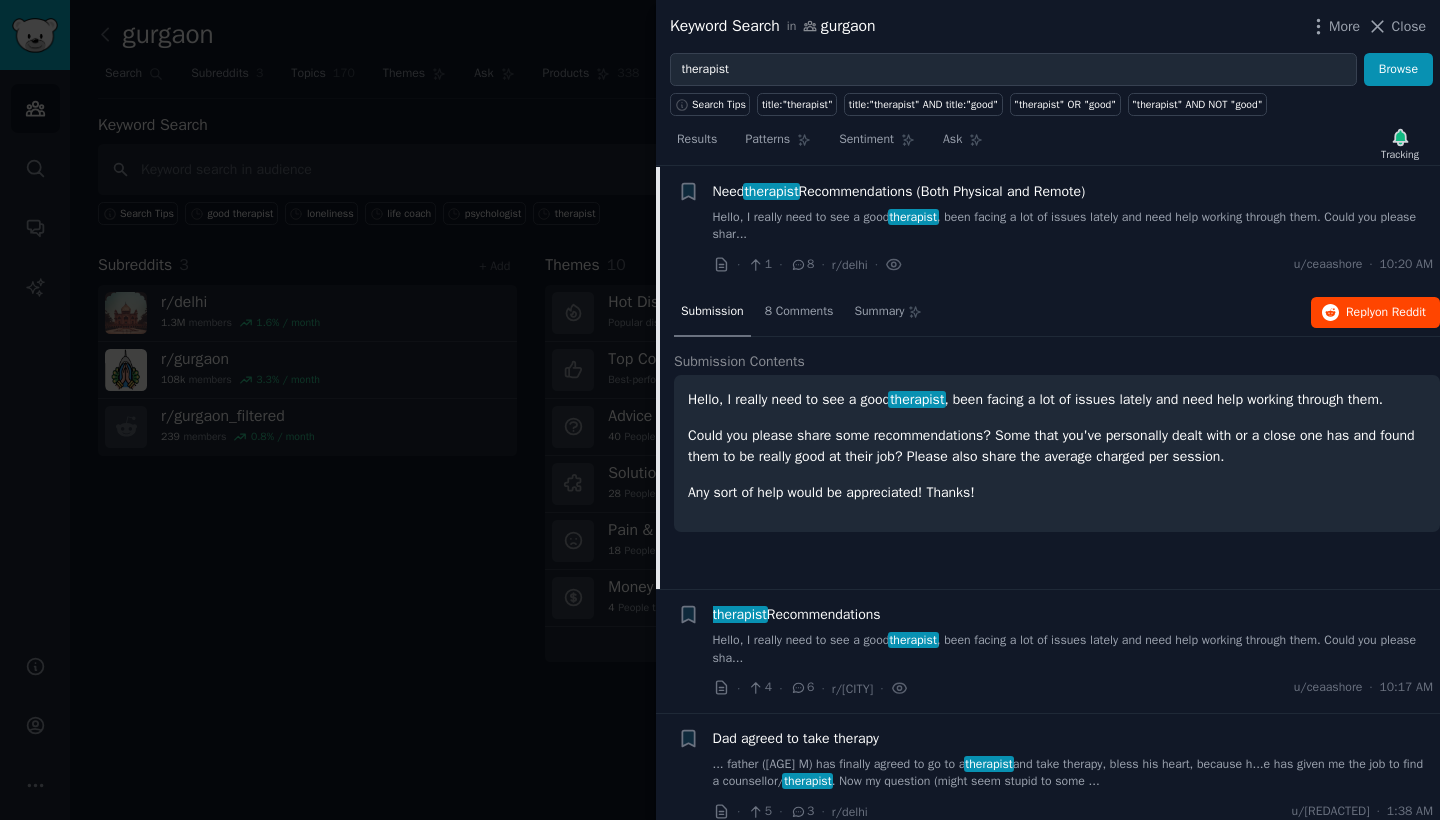 click on "Reply  on Reddit" at bounding box center [1386, 313] 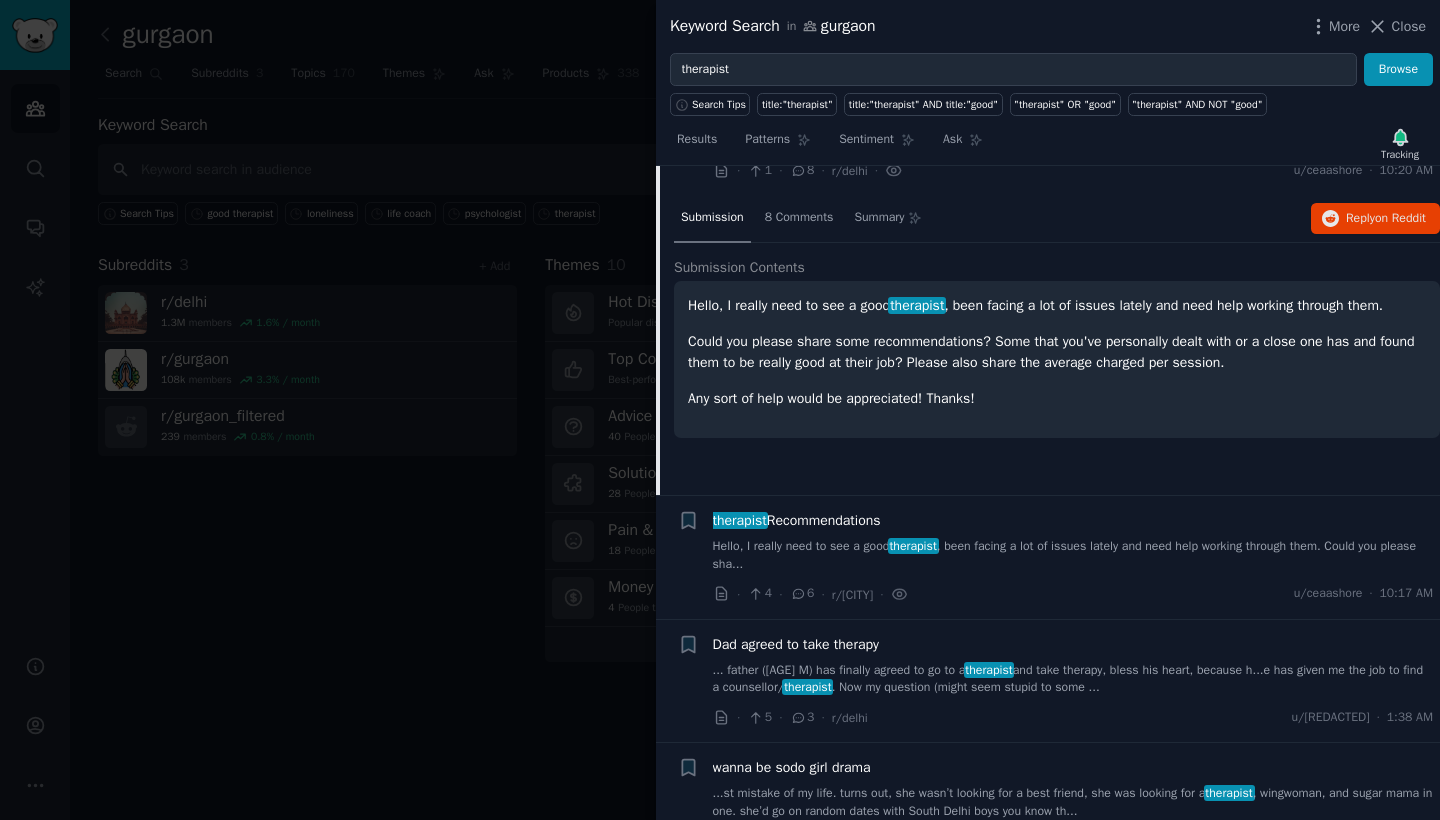 click on "Hello, I really need to see a good therapist , been facing a lot of issues lately and need help working through them.
Could you please sha..." at bounding box center (1073, 555) 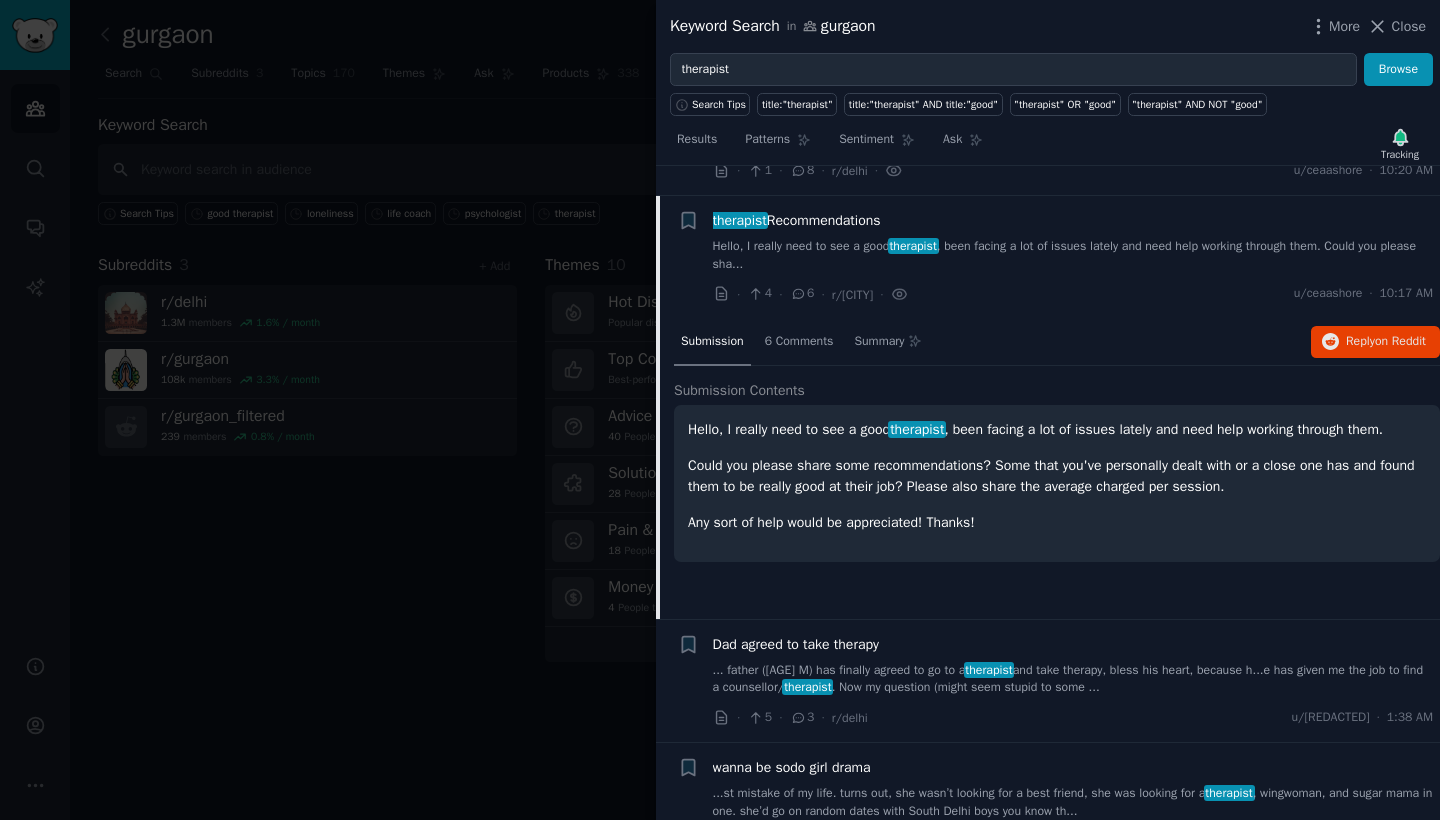 scroll, scrollTop: 154, scrollLeft: 0, axis: vertical 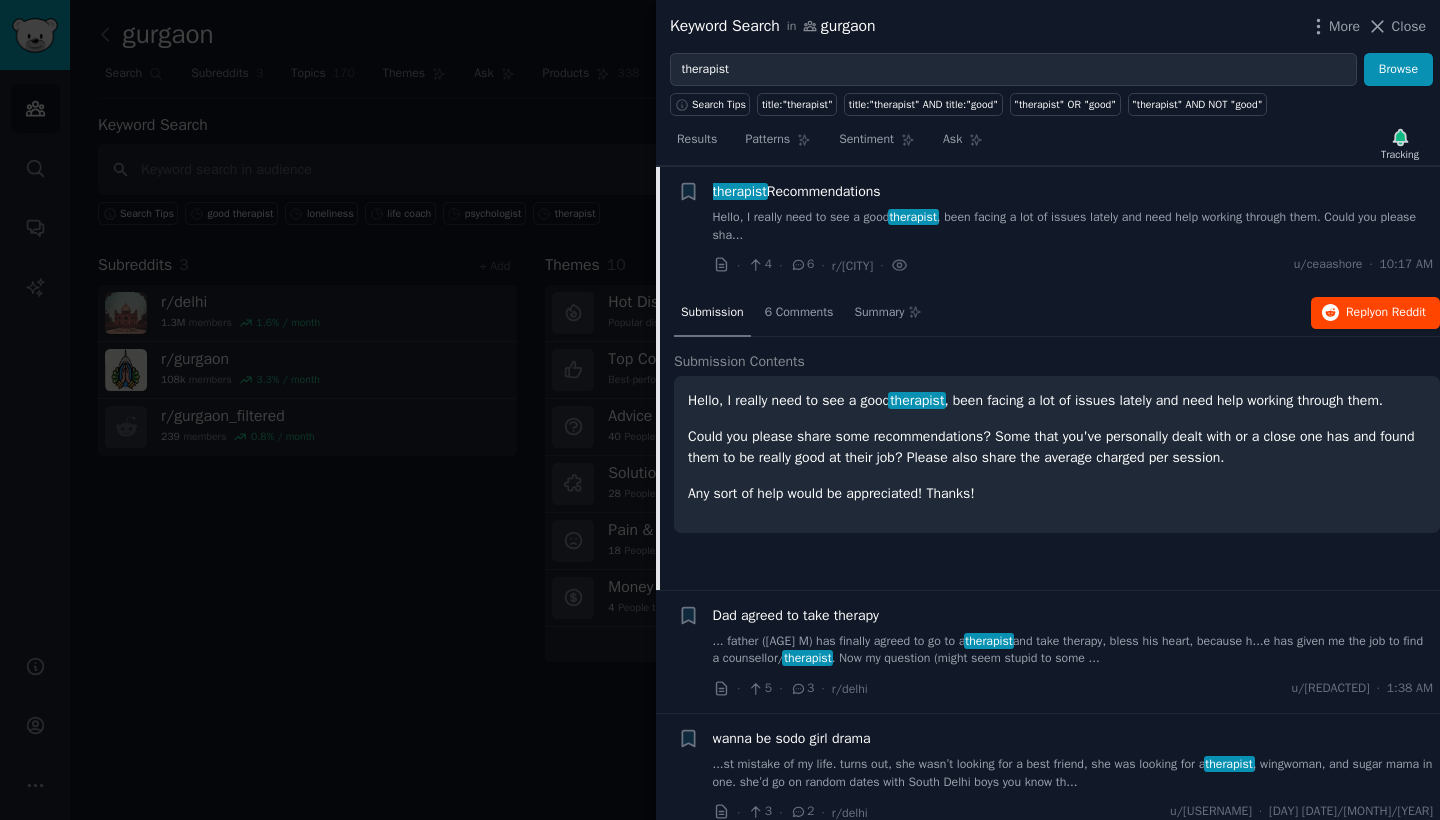 click on "Reply  on Reddit" at bounding box center (1386, 313) 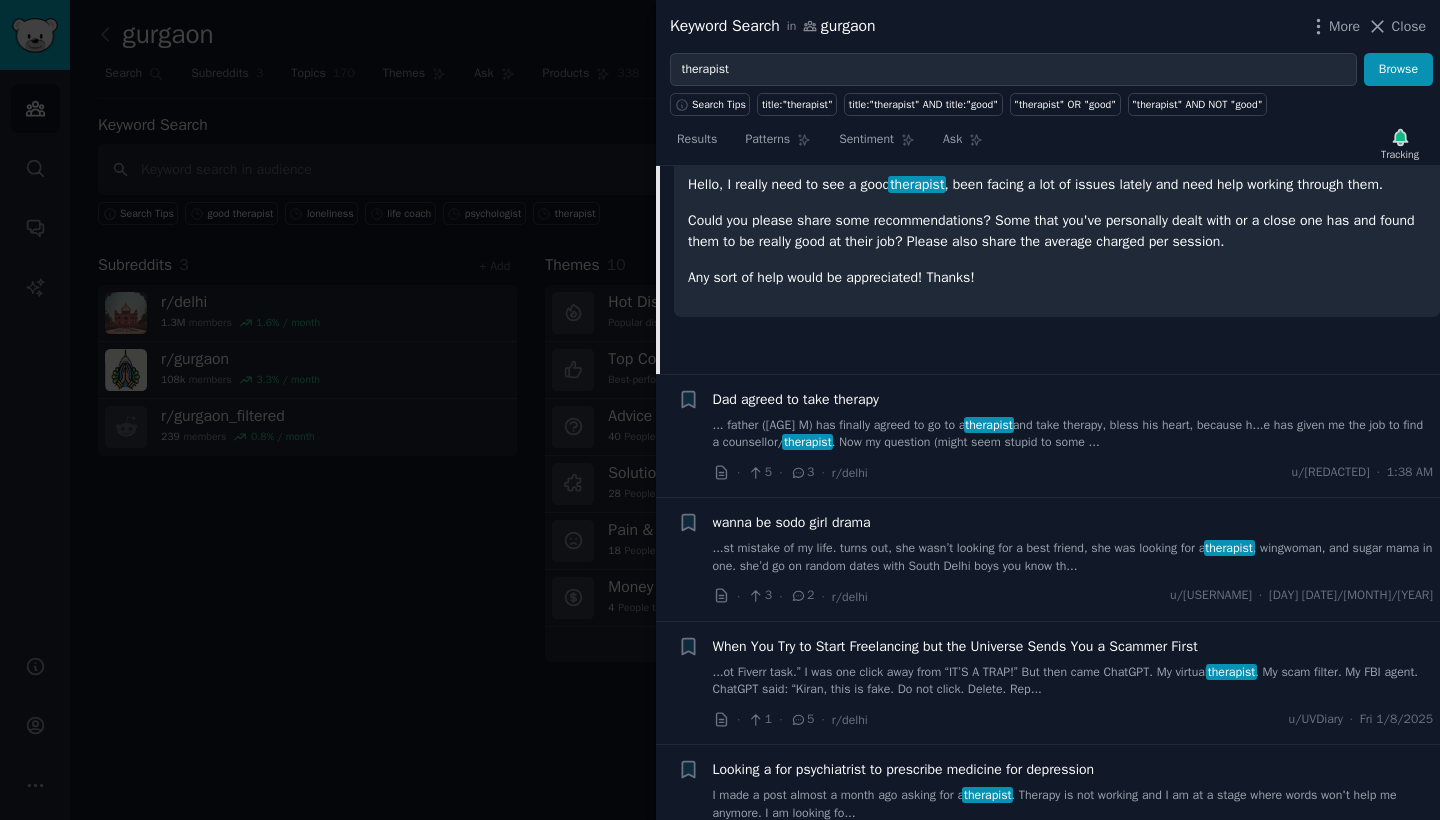 scroll, scrollTop: 372, scrollLeft: 0, axis: vertical 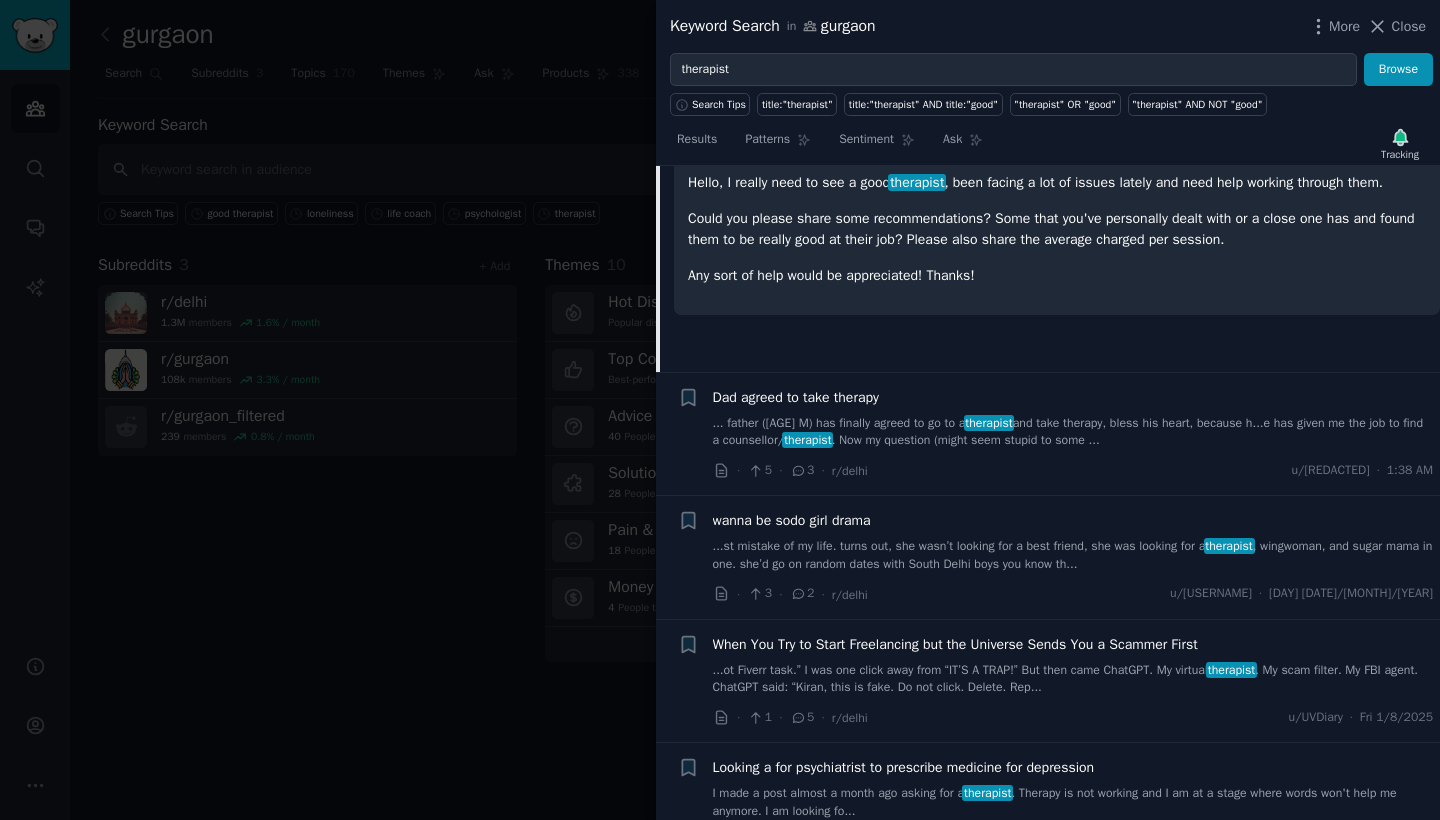 click on "... father (56 M) has finally agreed to go to a  therapist  and take therapy, bless his heart, because h...e has given me the job to find a counsellor/  therapist .
Now my question (might seem stupid to some ..." at bounding box center [1073, 432] 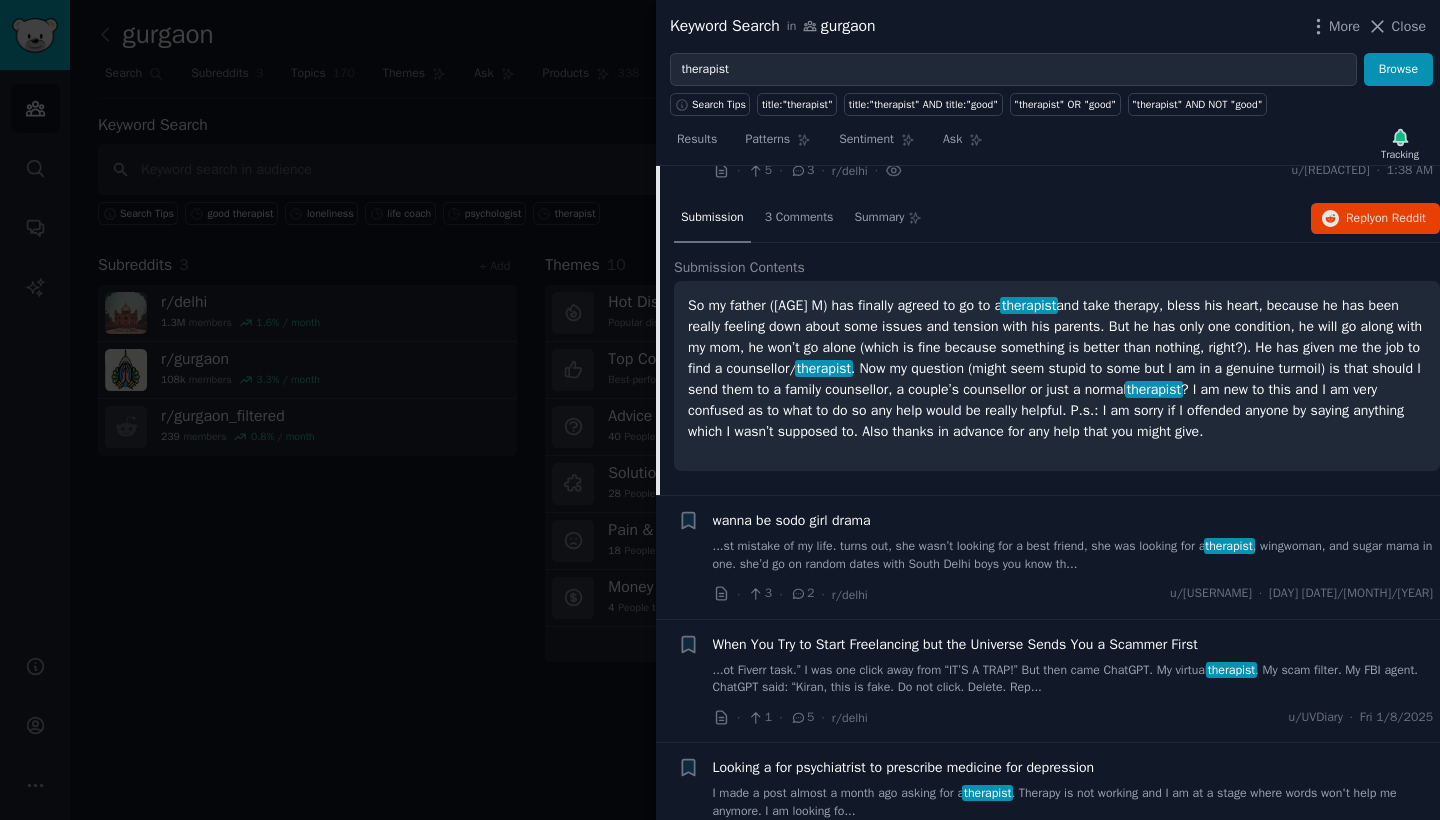 scroll, scrollTop: 276, scrollLeft: 0, axis: vertical 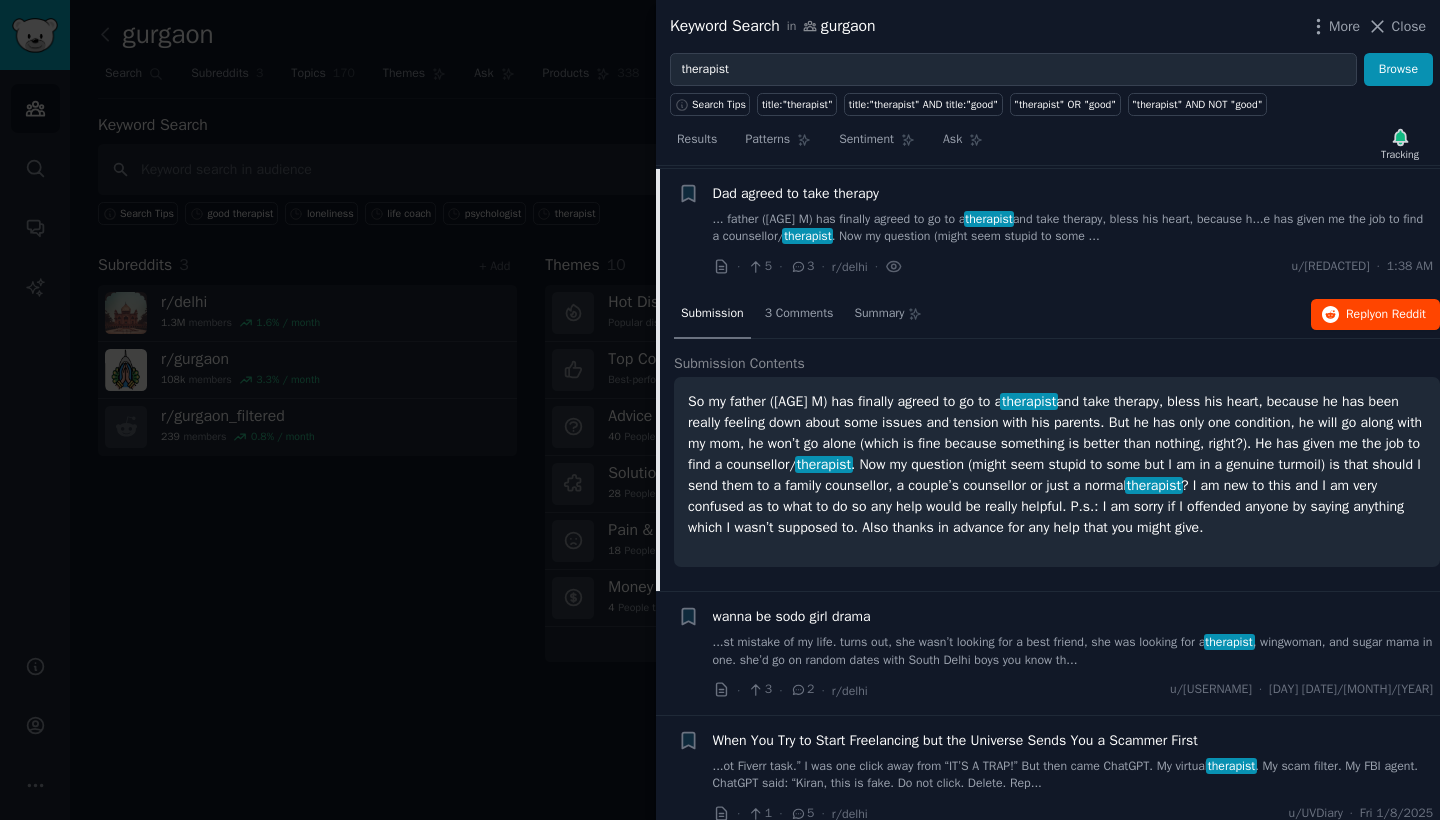 click on "Reply  on Reddit" at bounding box center [1386, 315] 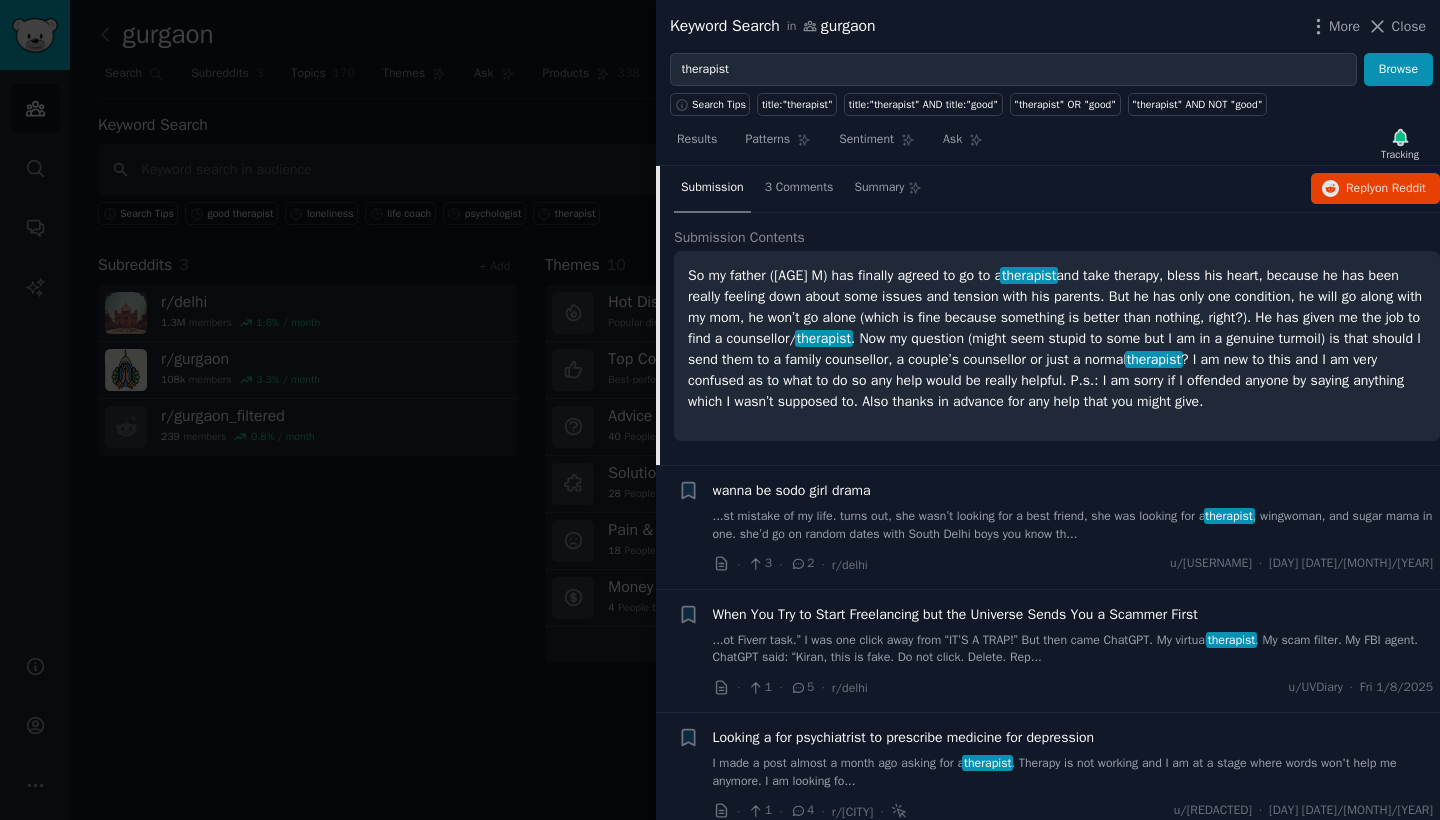scroll, scrollTop: 422, scrollLeft: 0, axis: vertical 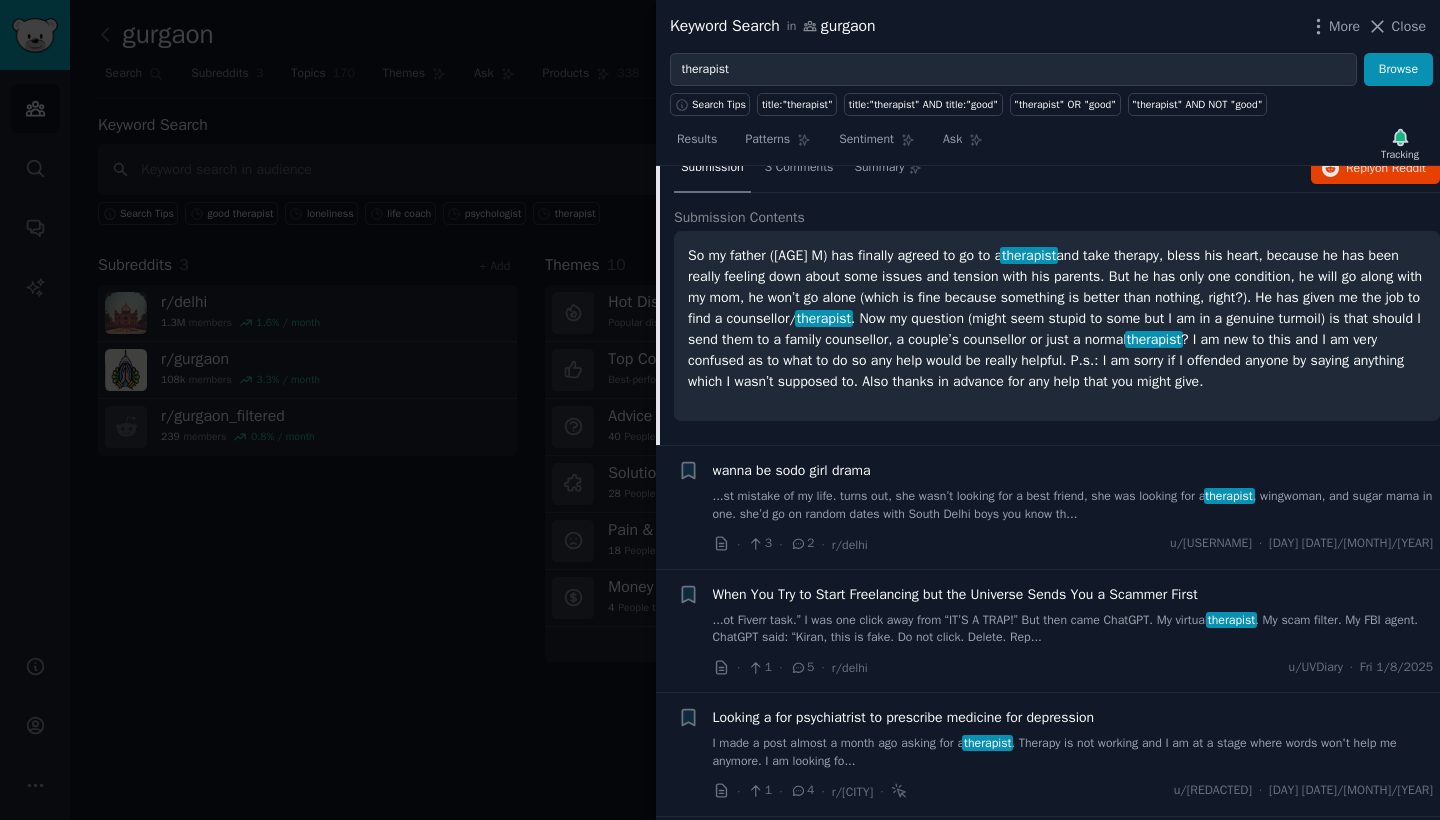 click on "...st mistake of my life.
turns out, she wasn’t looking for a best friend, she was looking for a therapist , wingwoman, and sugar mama in one.
she’d go on random dates with [AREA] boys you know th..." at bounding box center [1073, 505] 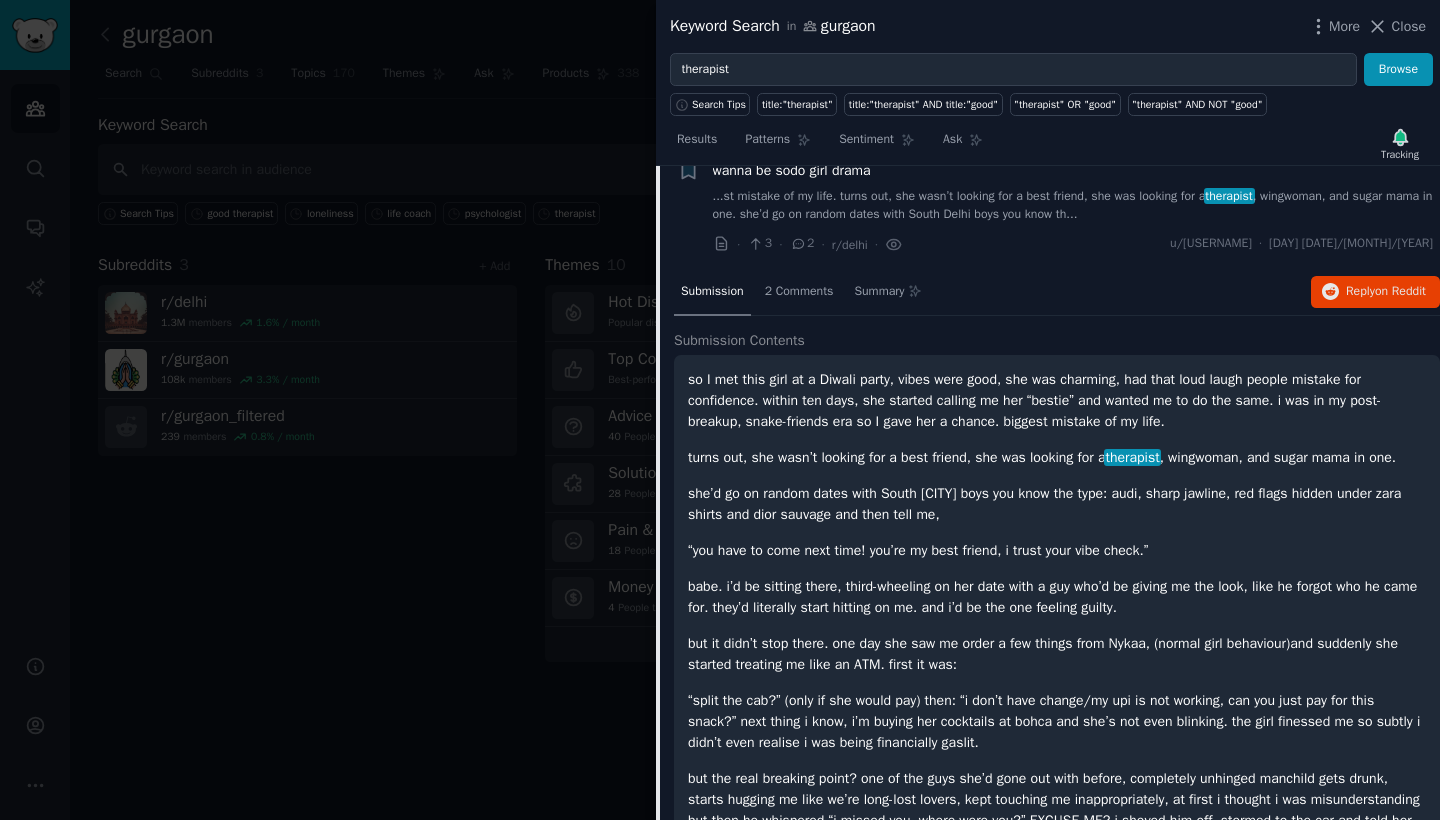 scroll, scrollTop: 398, scrollLeft: 0, axis: vertical 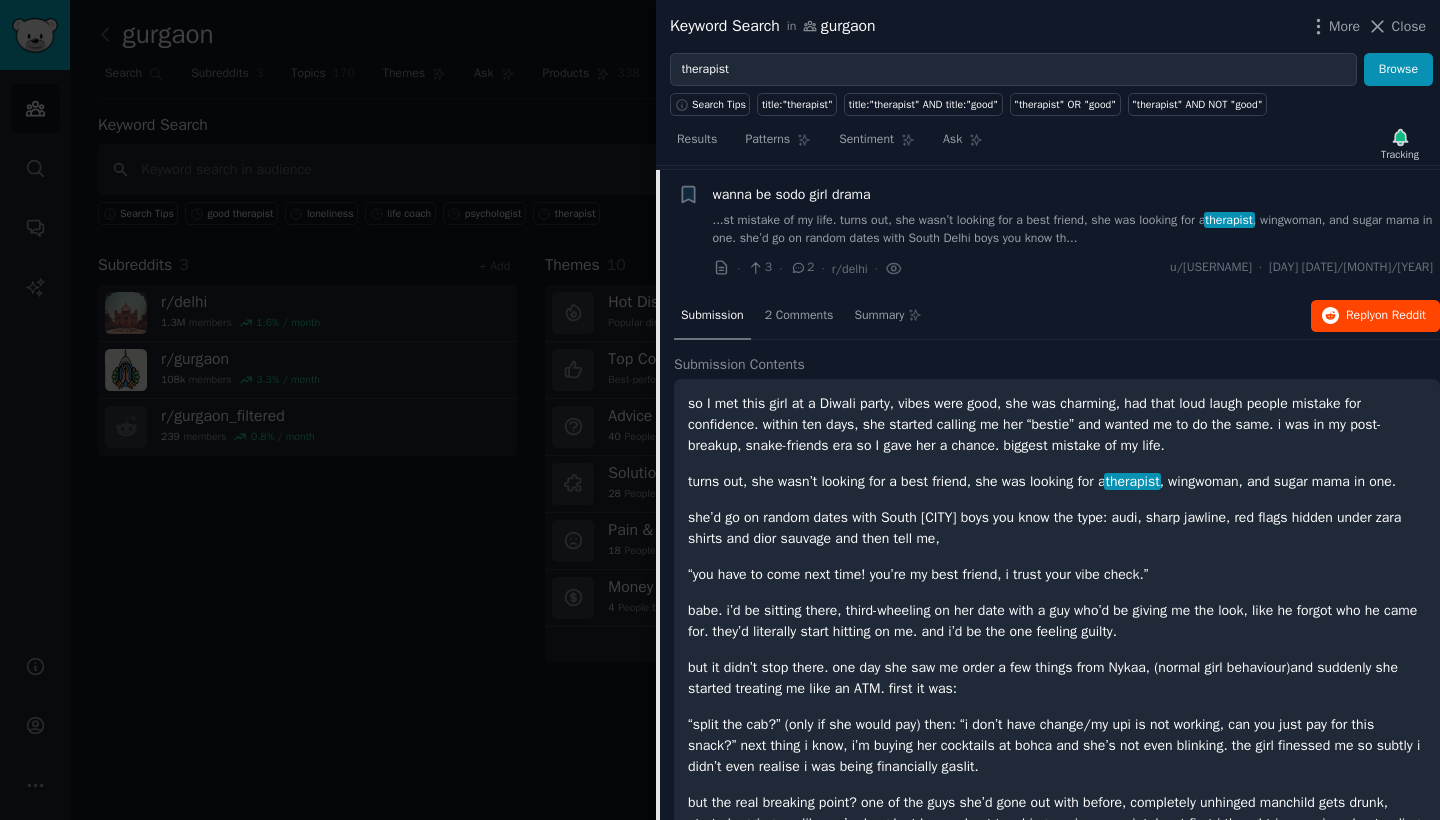 click on "Reply  on Reddit" at bounding box center (1386, 316) 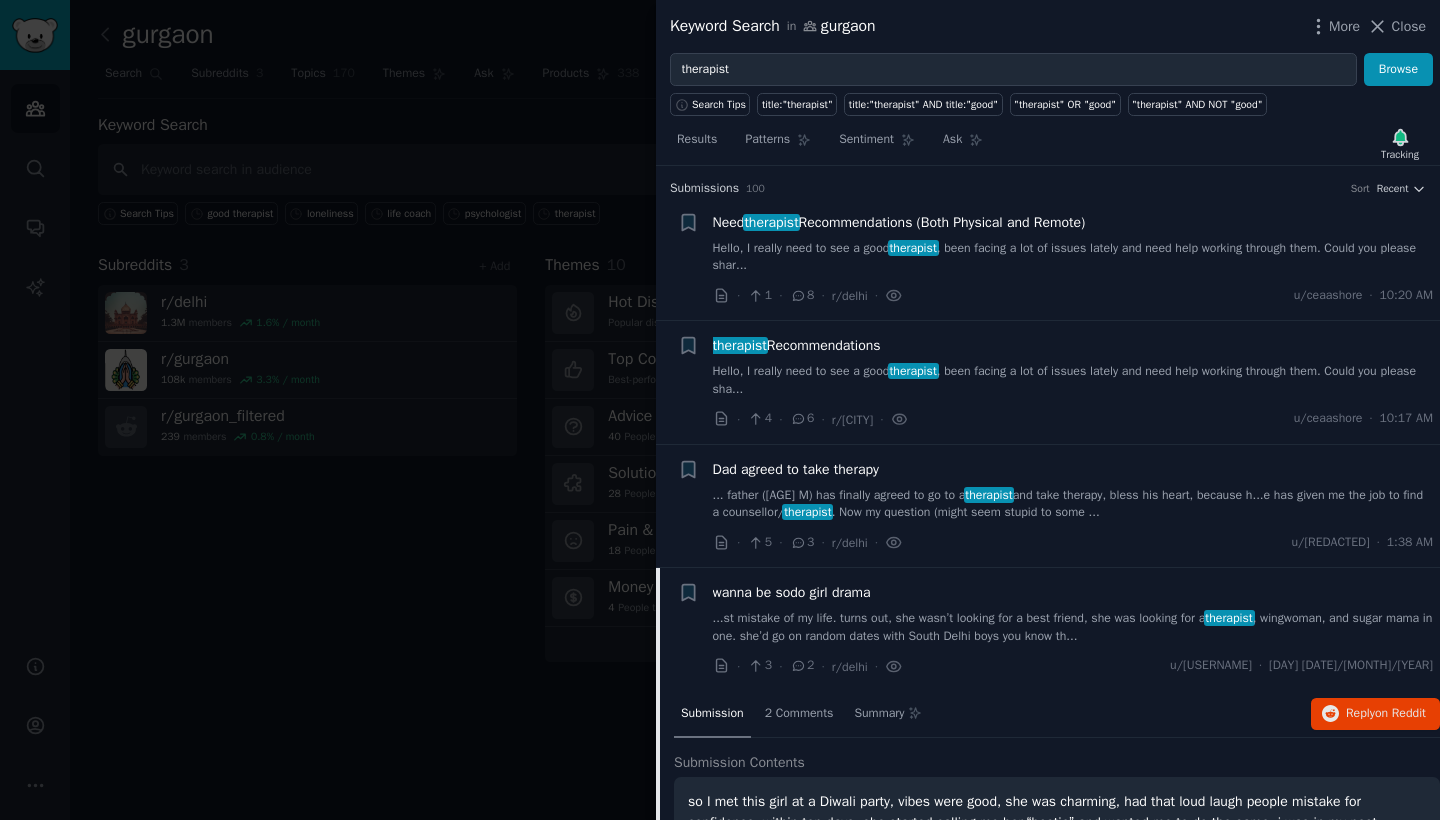scroll, scrollTop: 0, scrollLeft: 0, axis: both 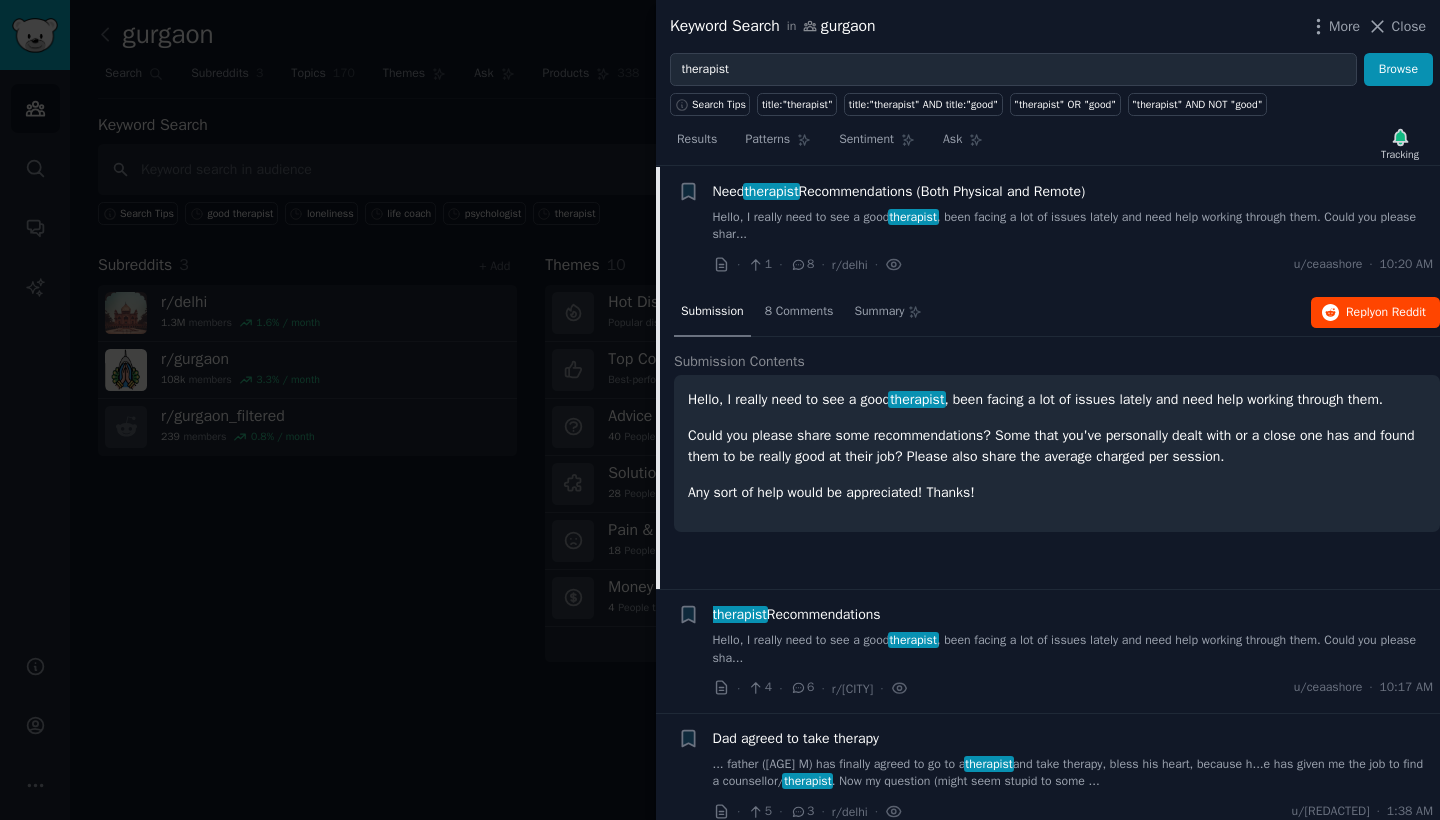 click on "Reply  on Reddit" at bounding box center [1375, 313] 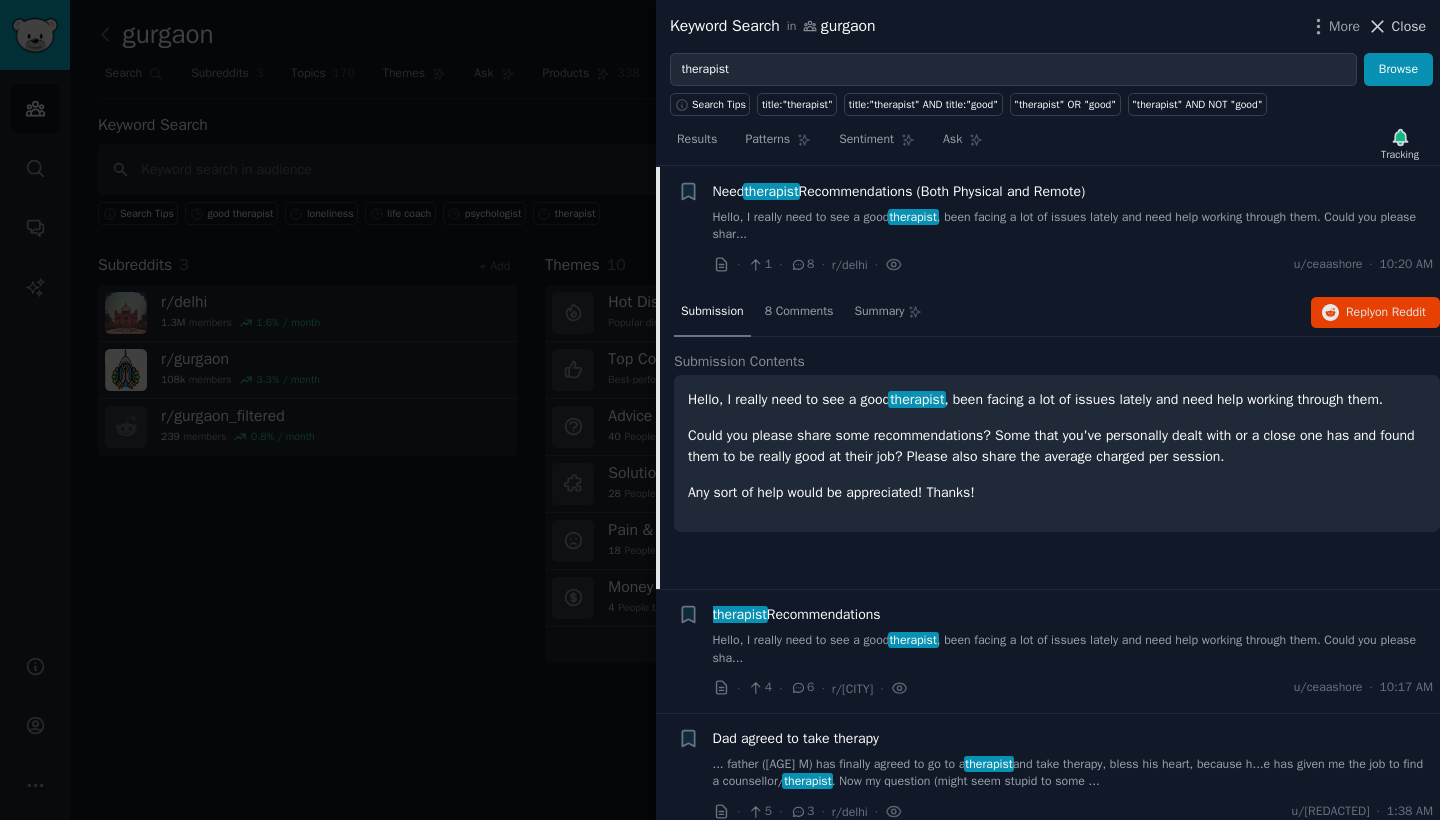 click 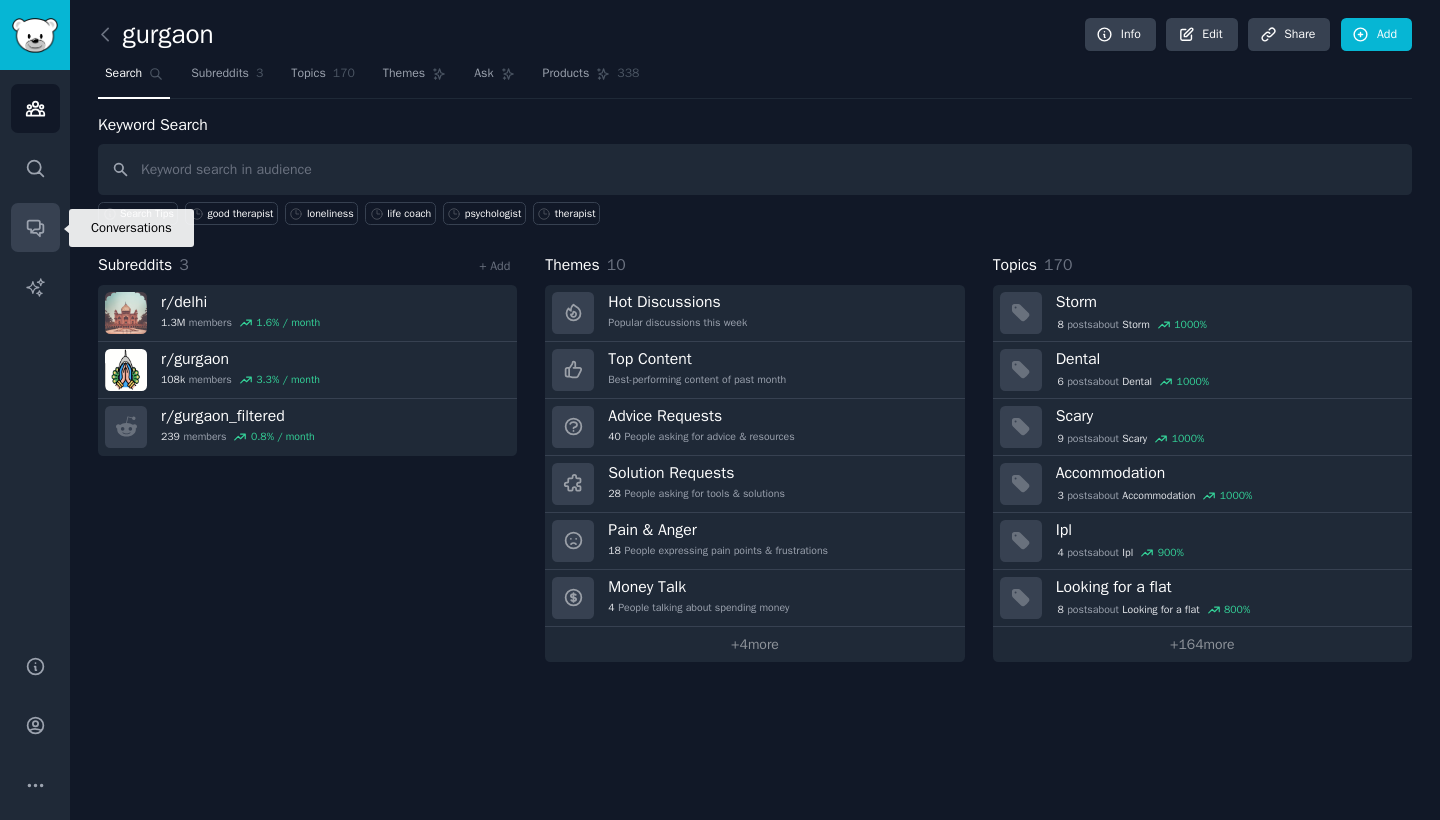 click on "Conversations" at bounding box center [35, 227] 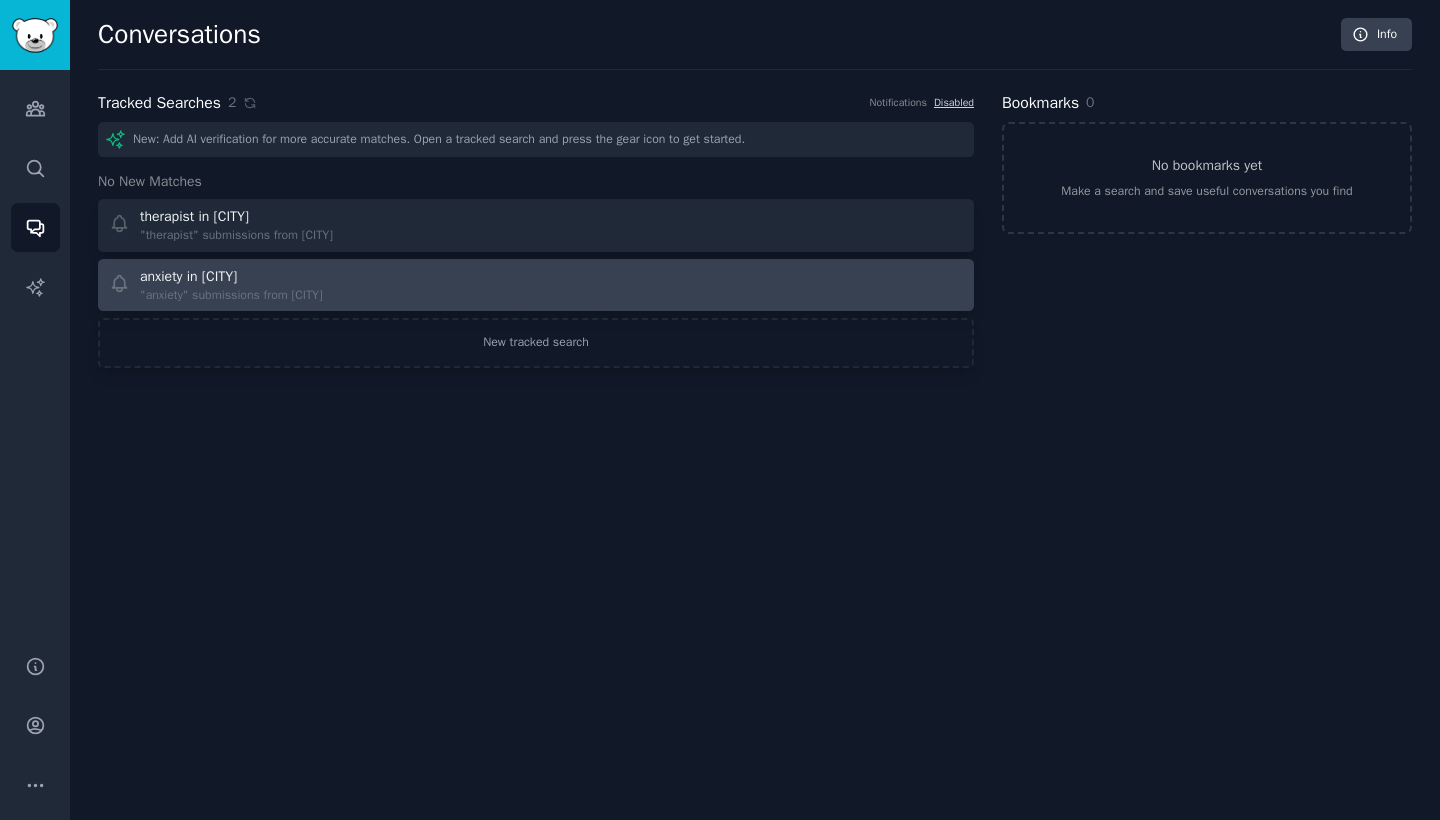 click on ""anxiety" submissions from [CITY]" at bounding box center [231, 296] 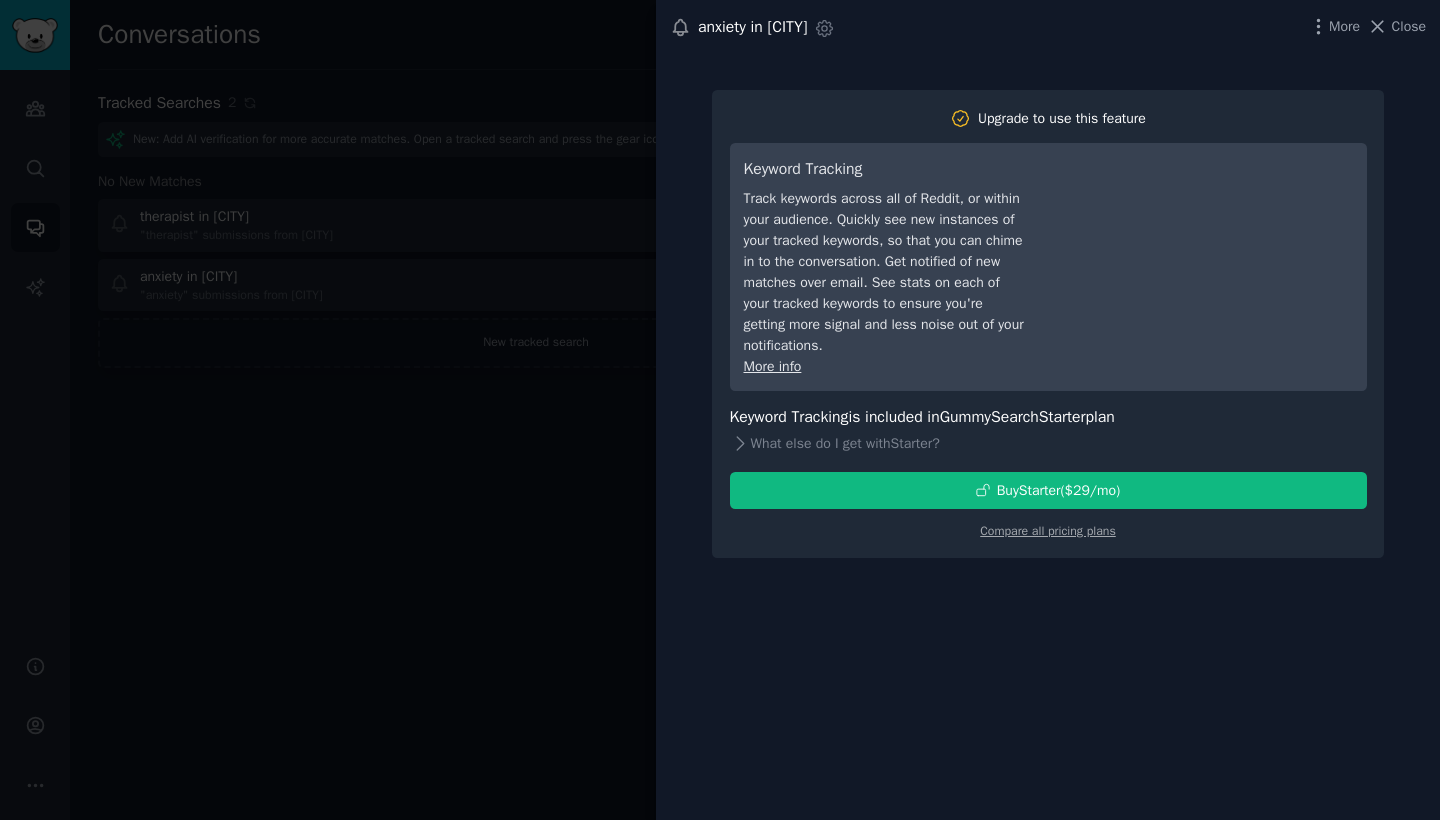 click at bounding box center (720, 410) 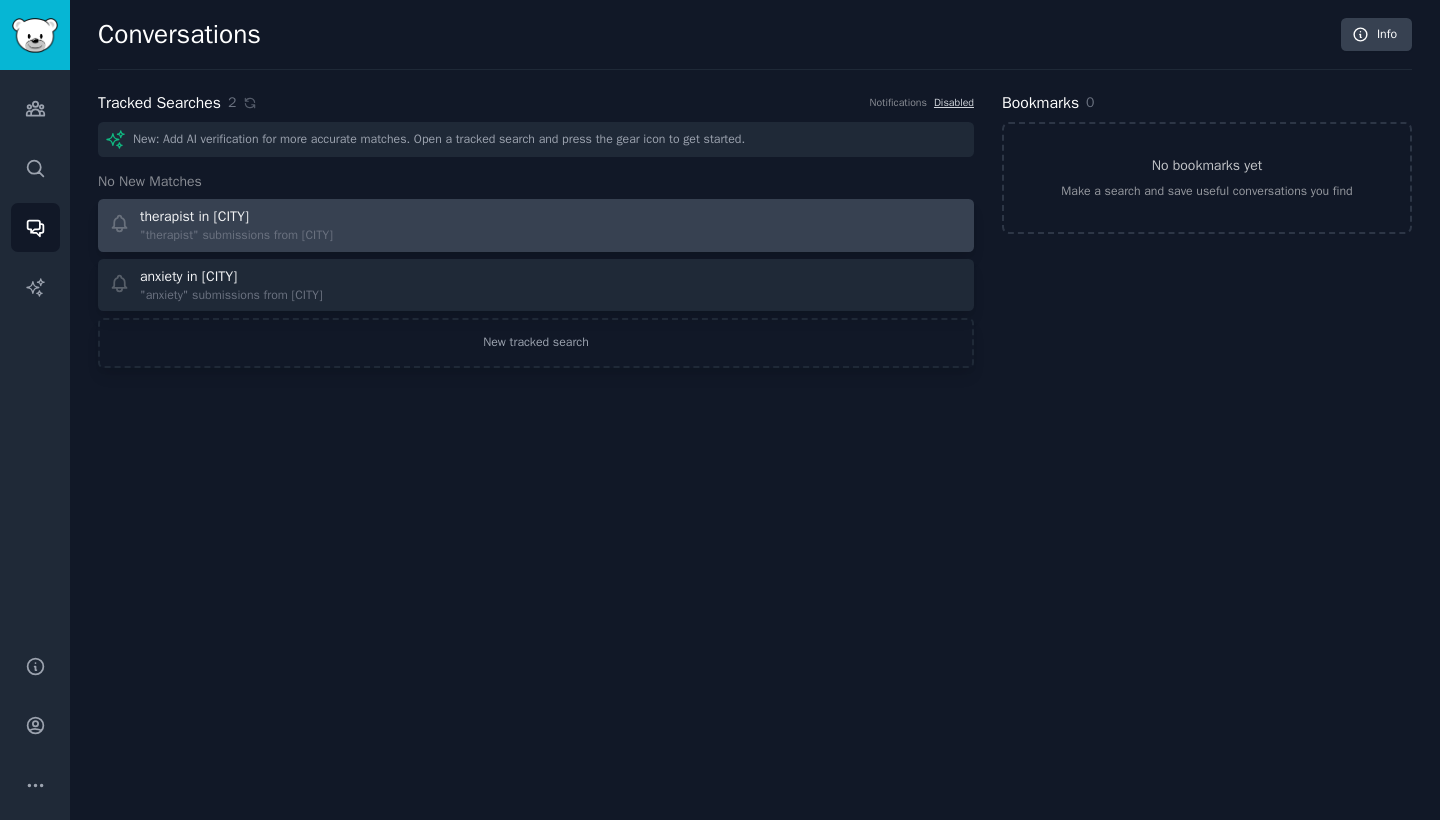 click on ""therapist" submissions from [CITY]" at bounding box center [236, 236] 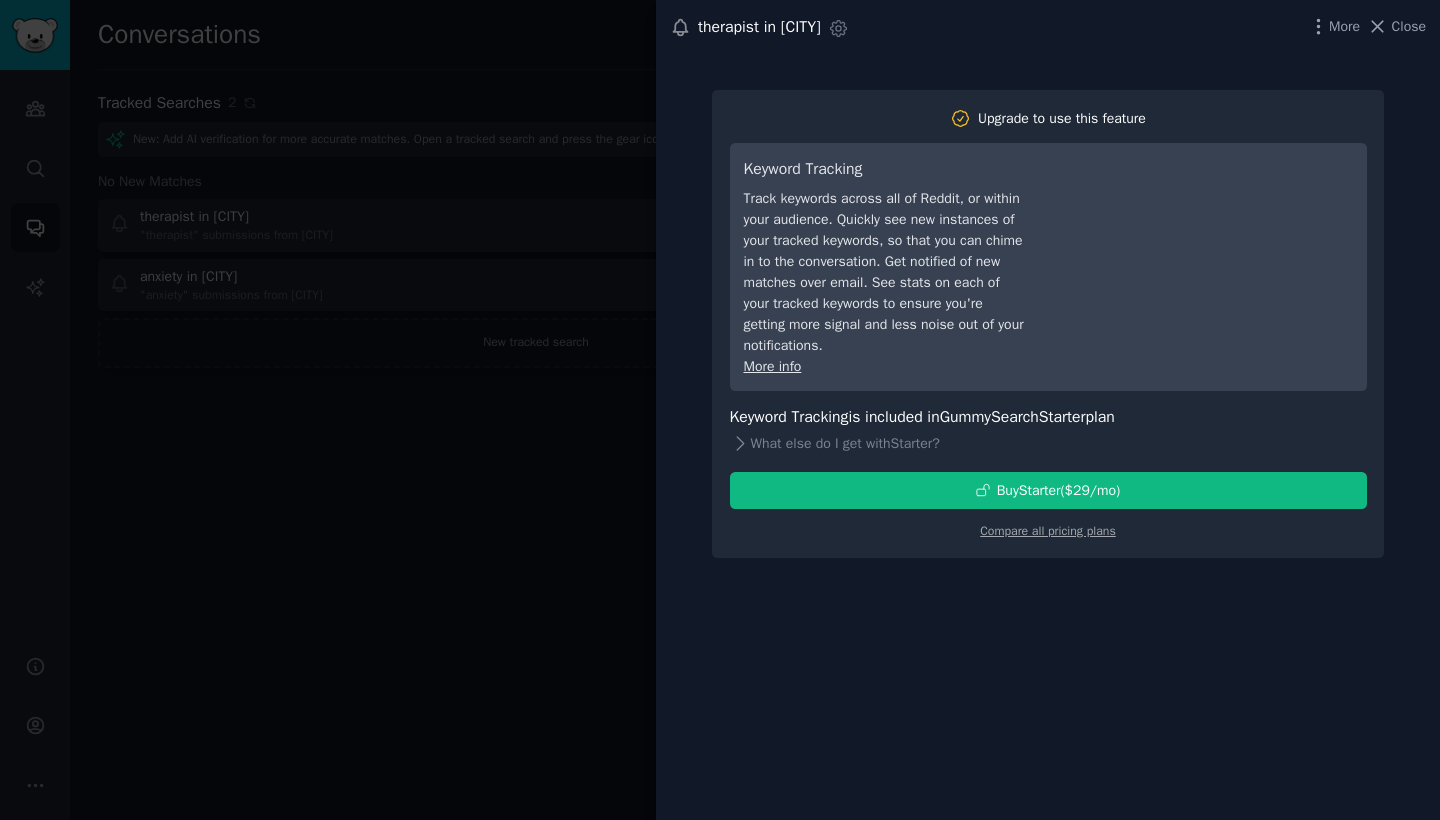 click at bounding box center [720, 410] 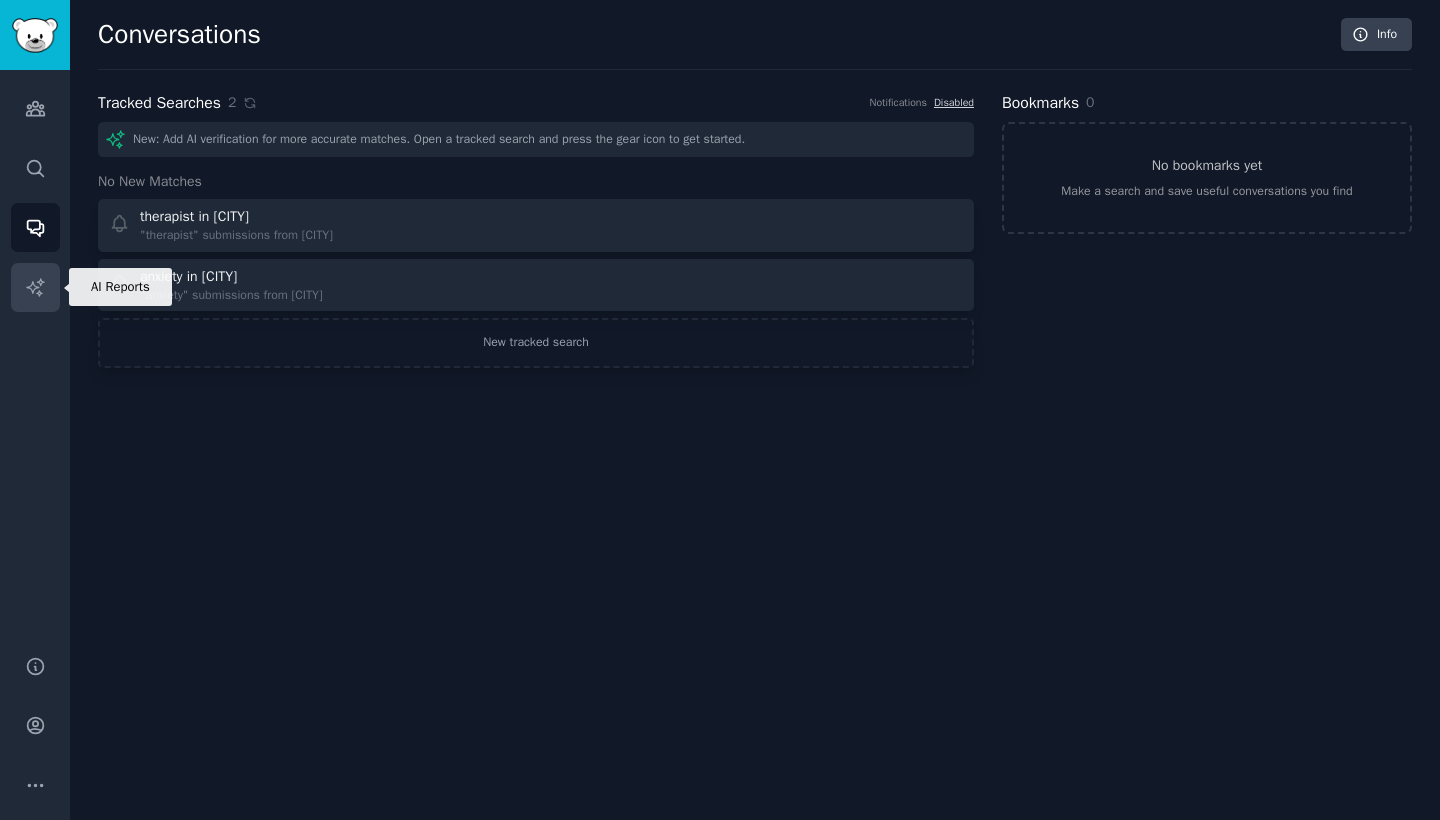 click 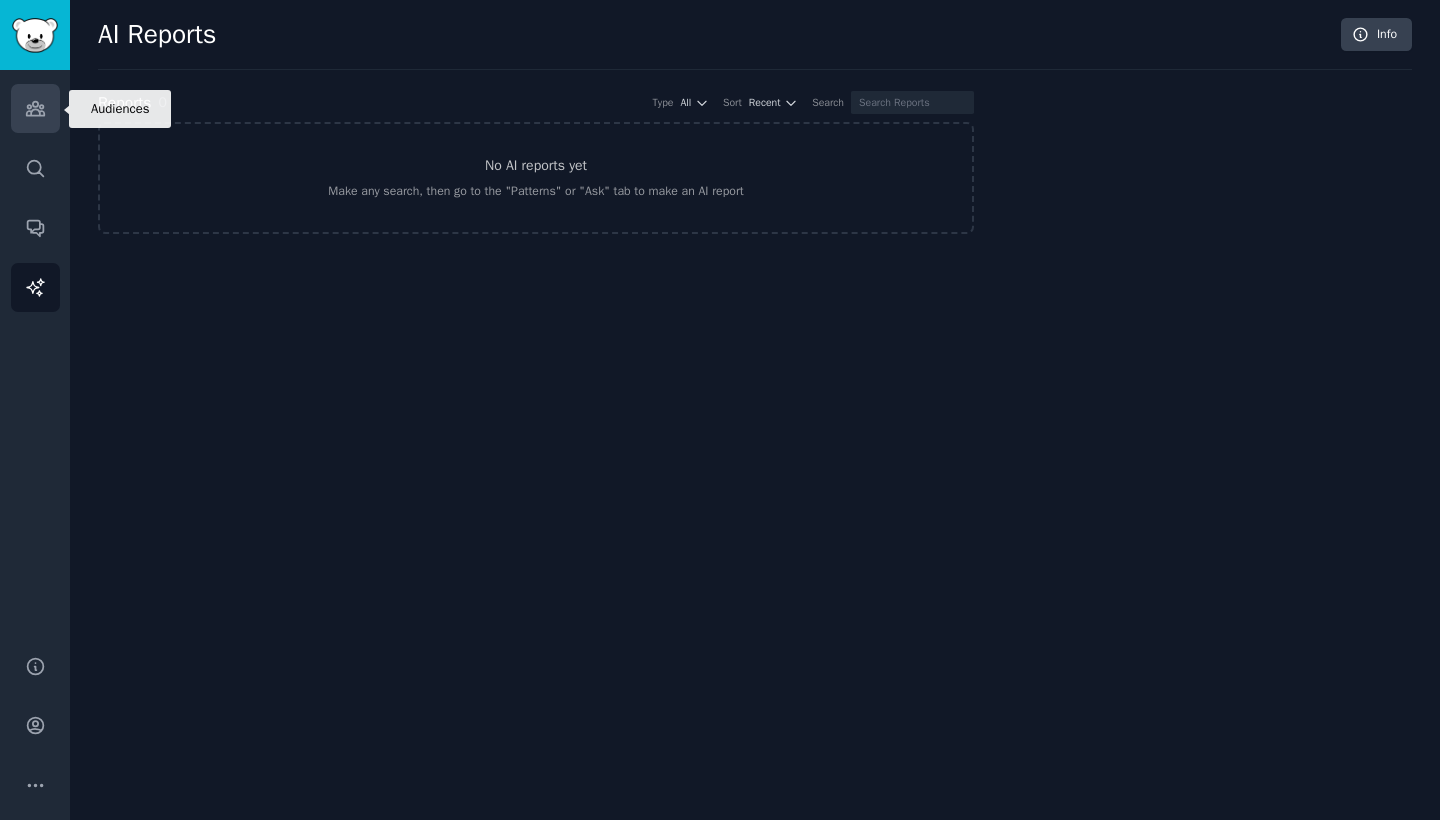 click on "Audiences" at bounding box center [35, 108] 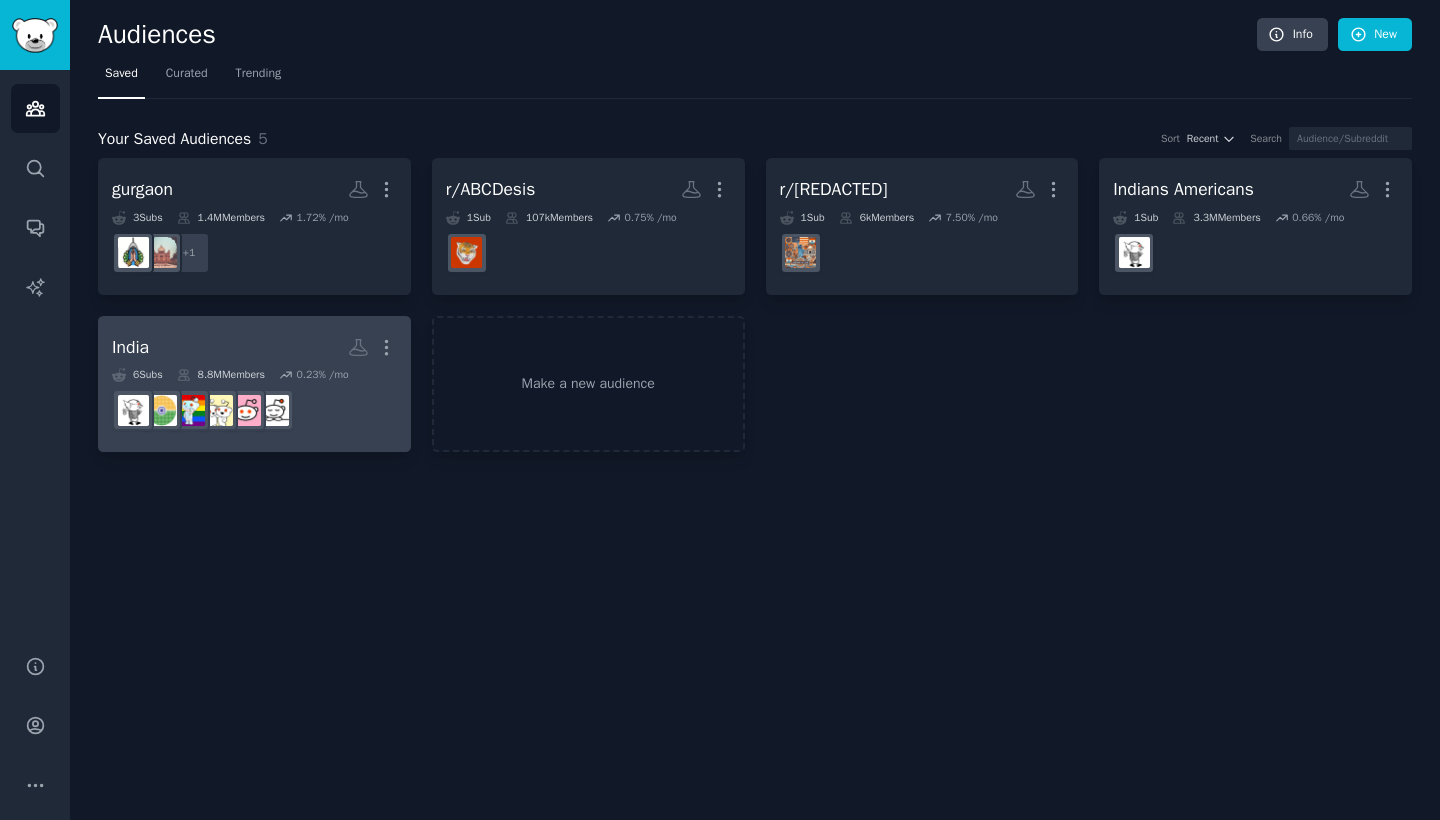 click on "[COUNTRY] More" at bounding box center [254, 347] 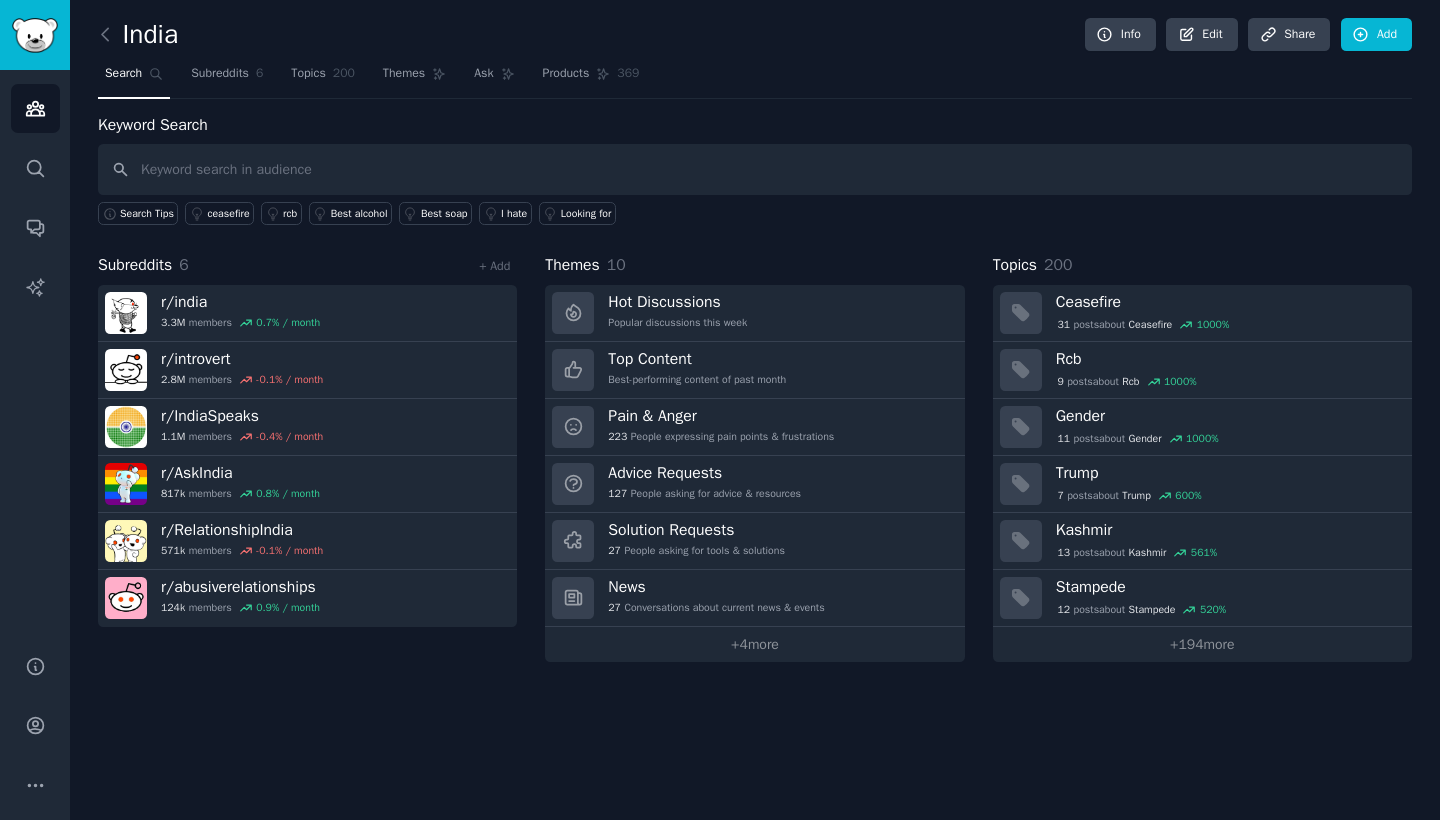 click at bounding box center (755, 169) 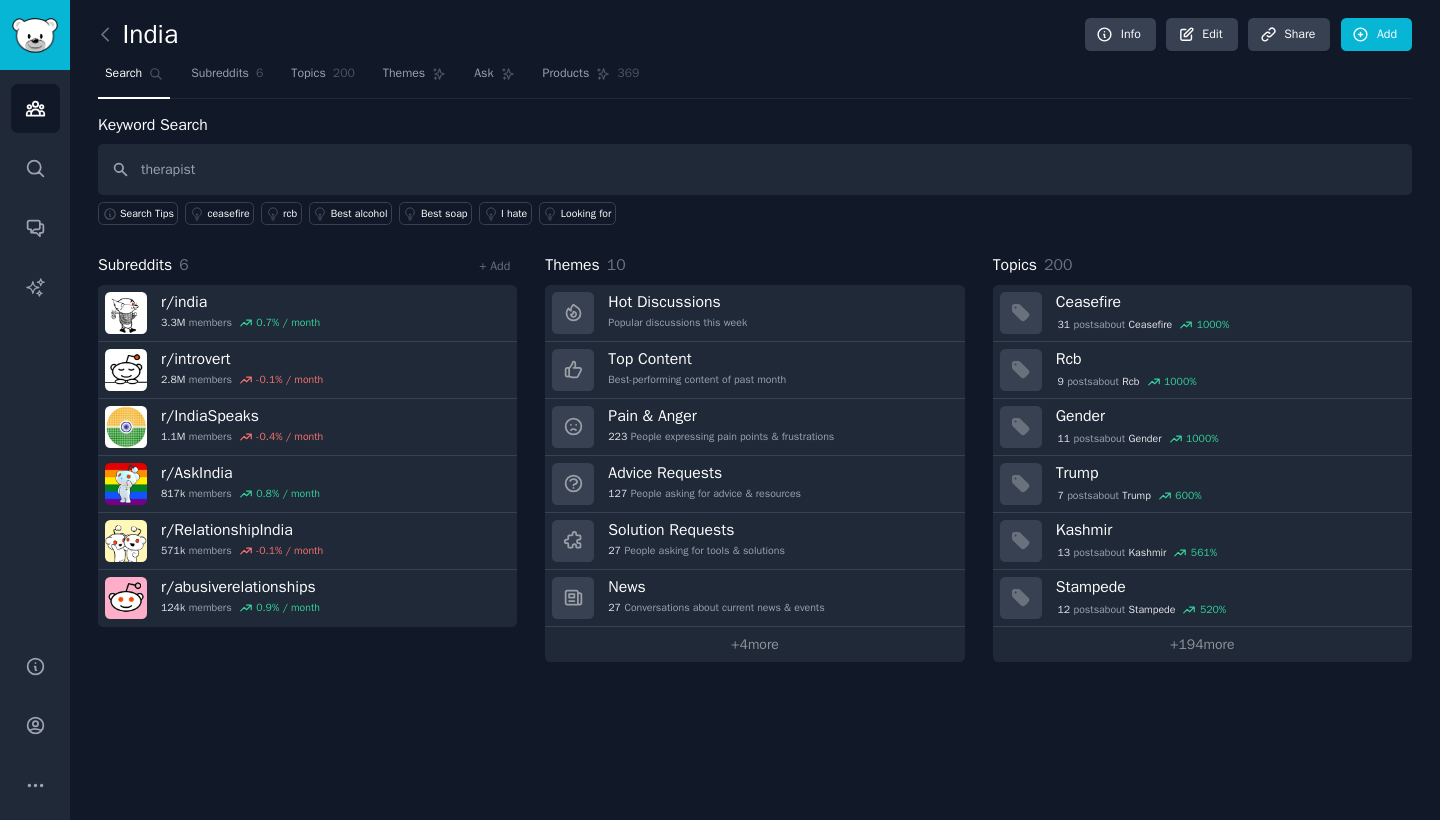 type on "therapist" 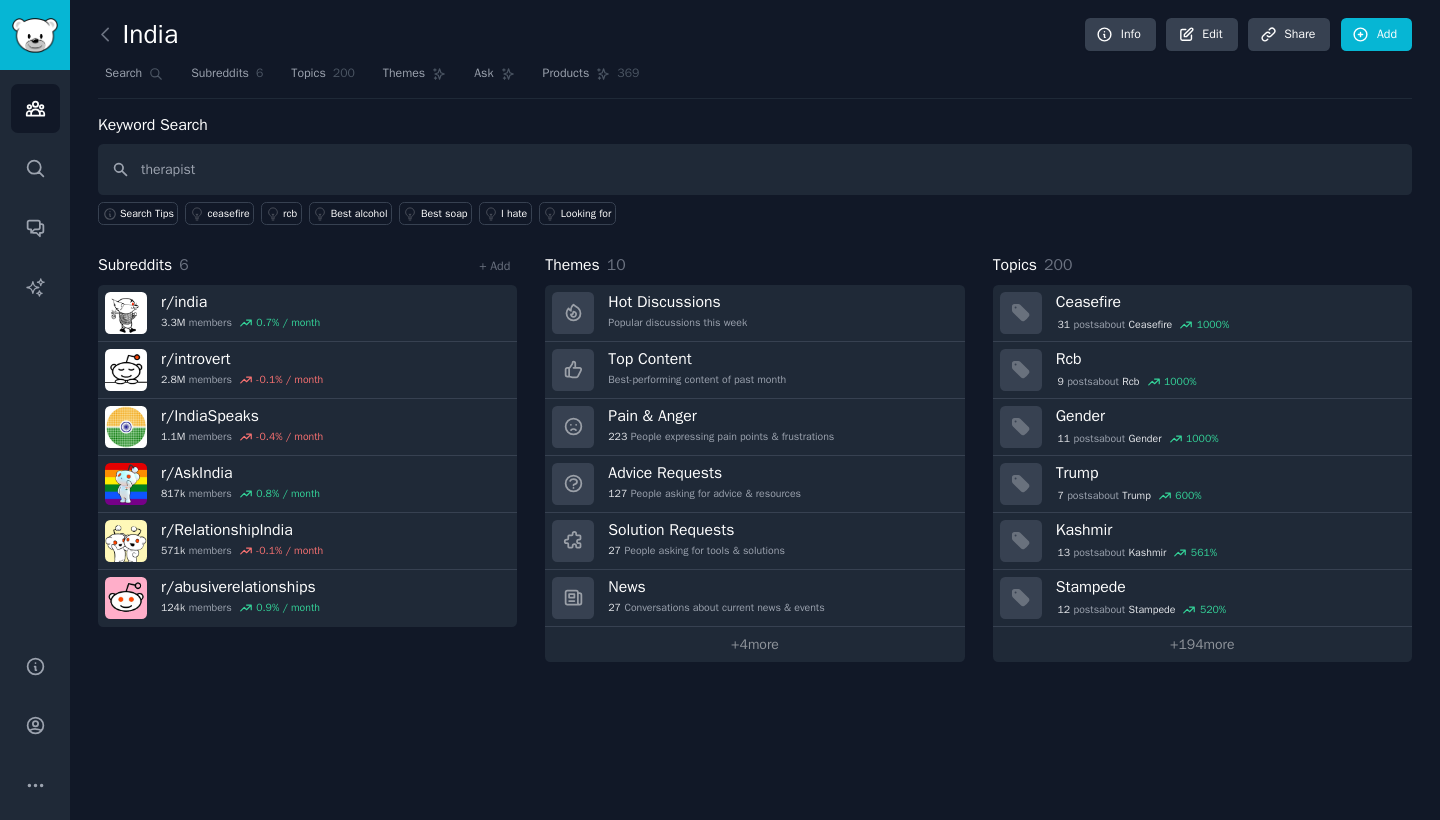 type 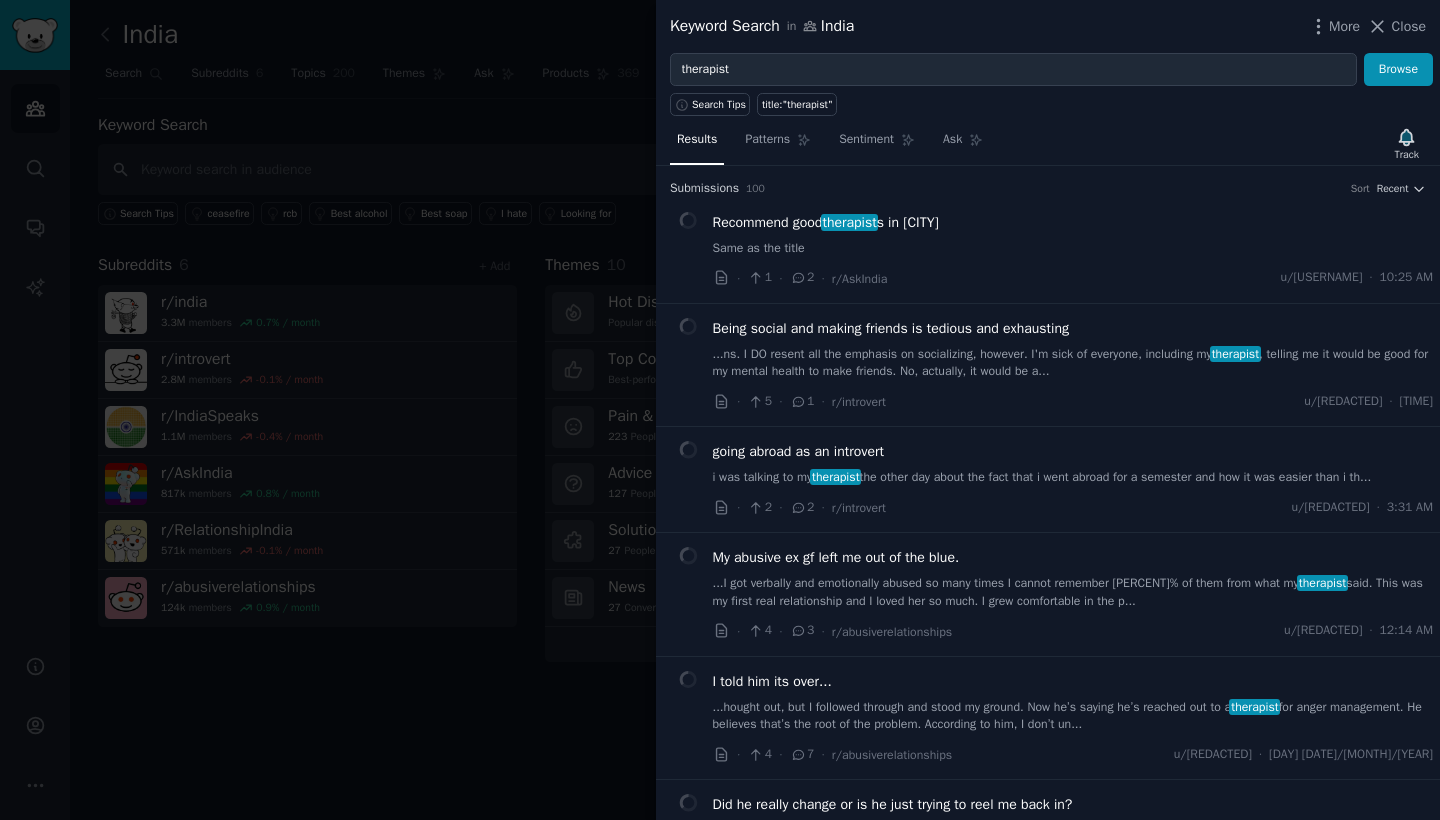 click on "Recommend good therapists in [CITY]" at bounding box center [826, 222] 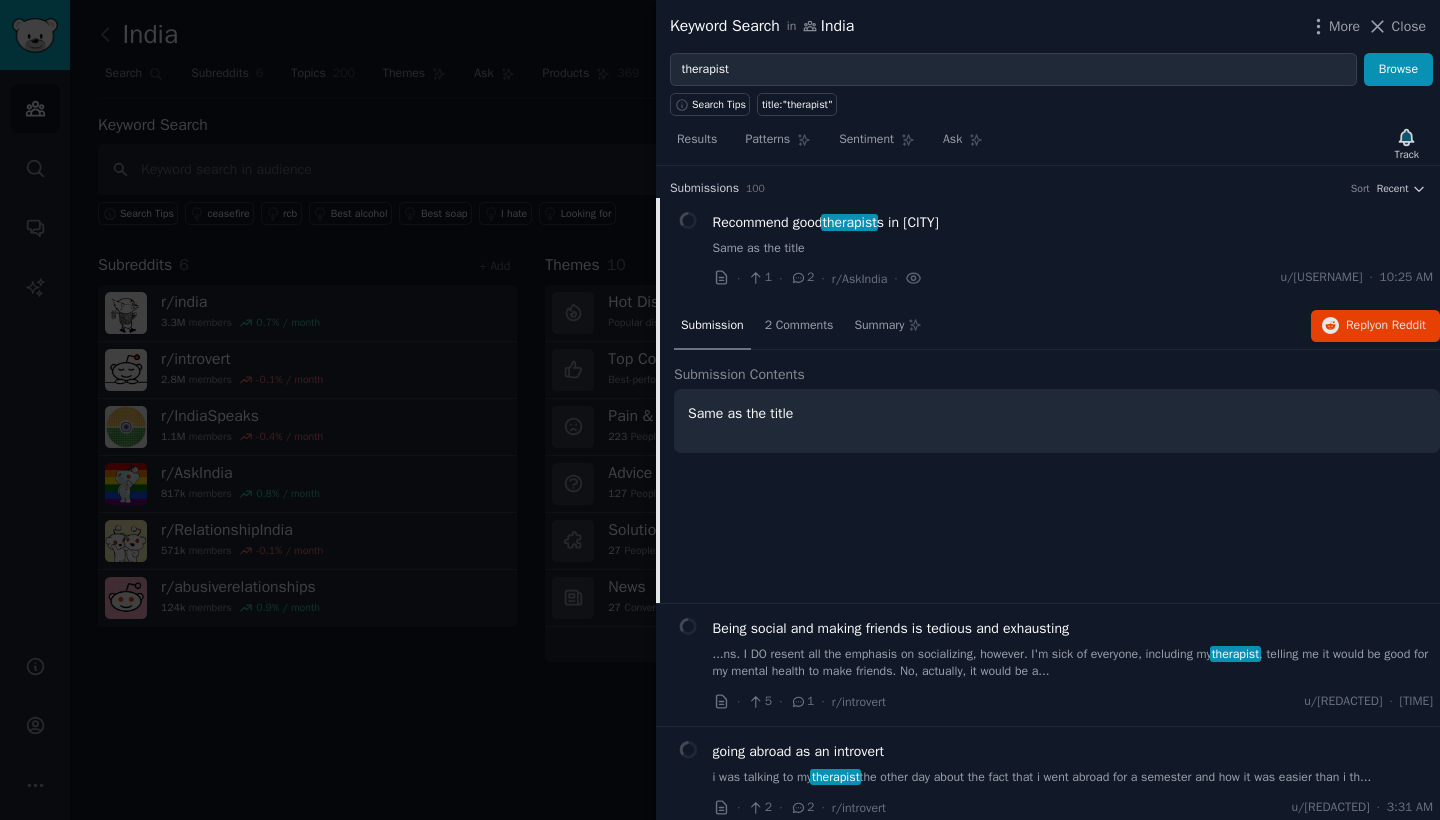 scroll, scrollTop: 31, scrollLeft: 0, axis: vertical 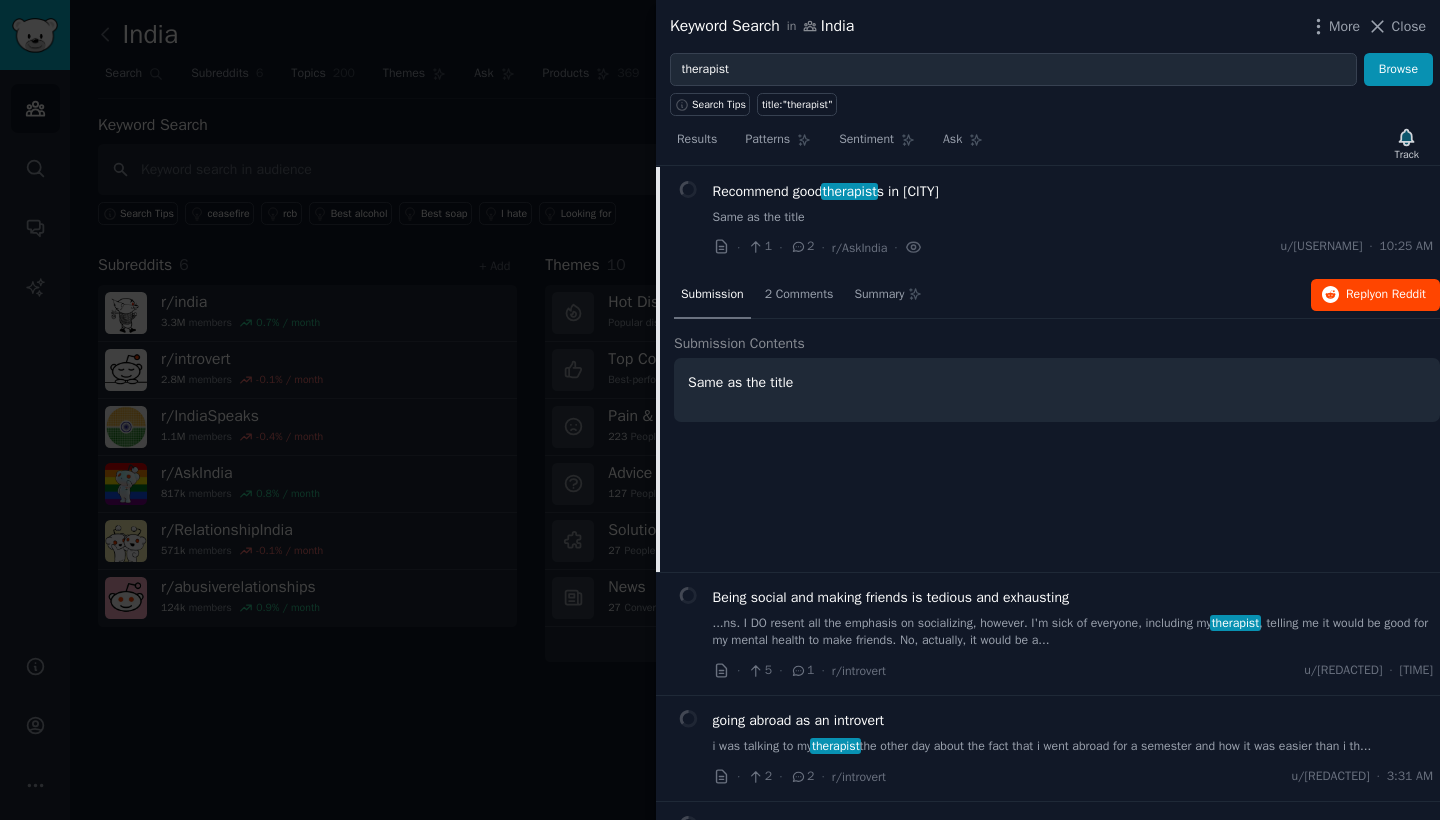 click on "Reply  on Reddit" at bounding box center (1375, 295) 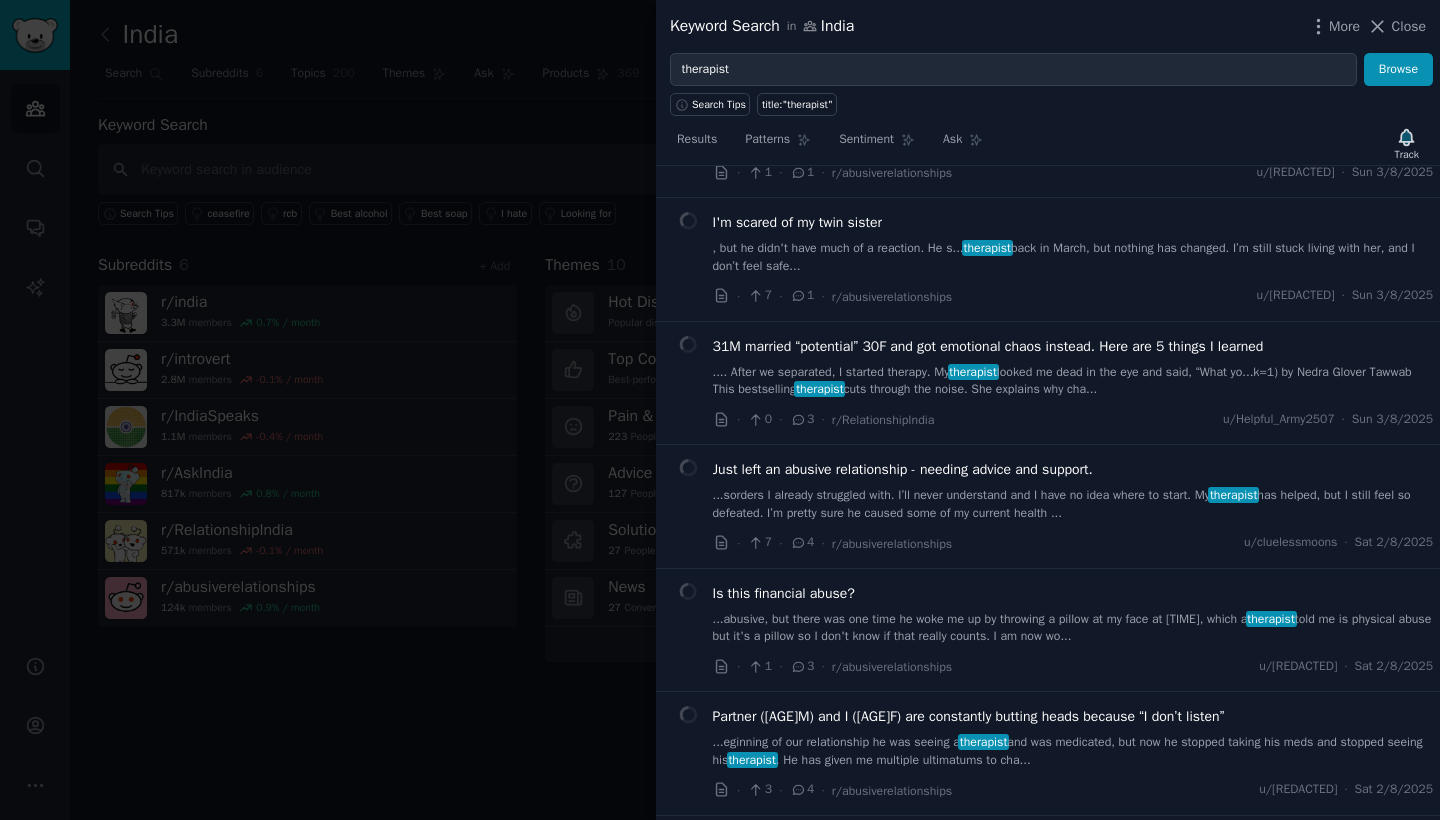 scroll, scrollTop: 1131, scrollLeft: 0, axis: vertical 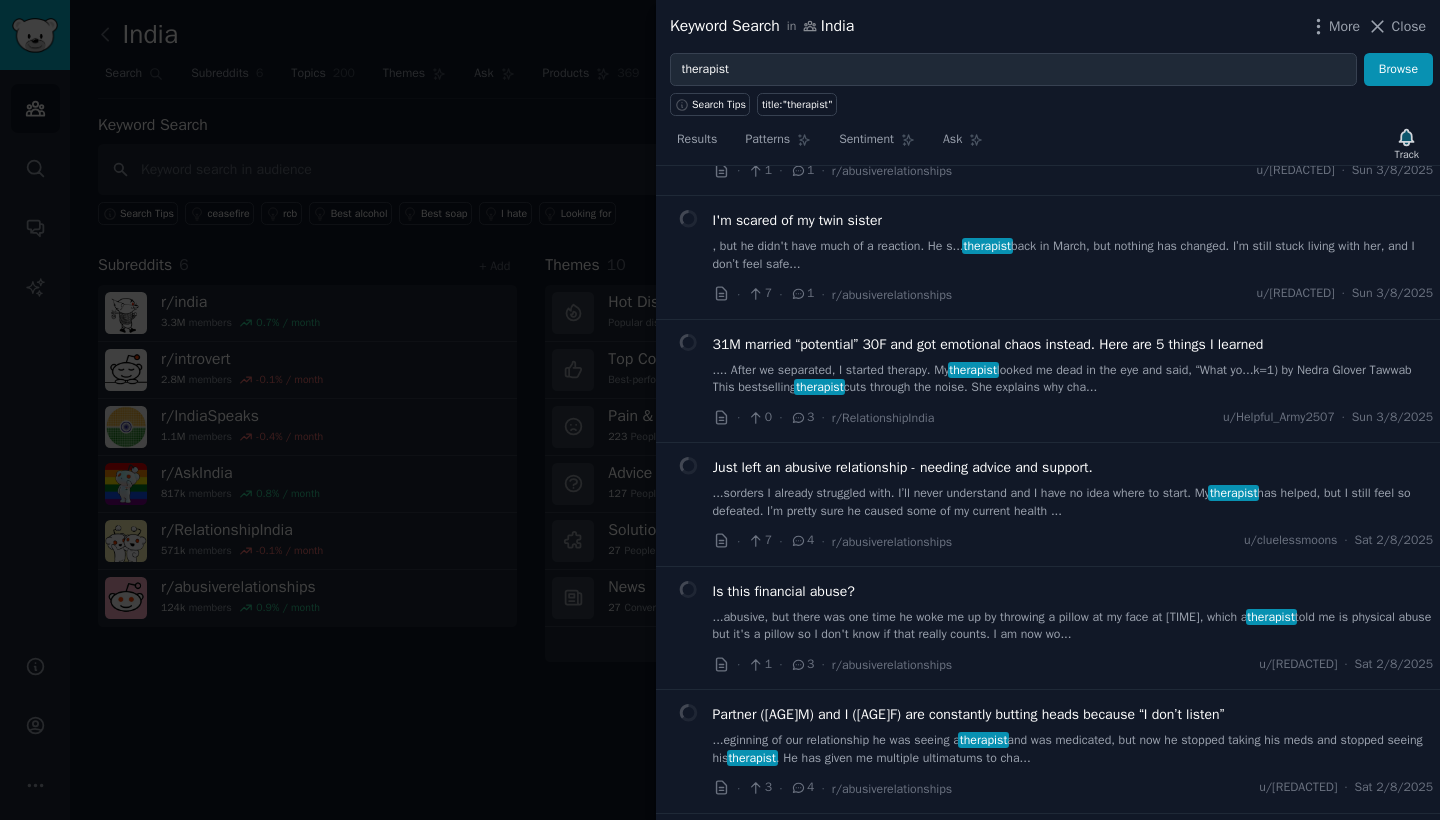 click on "...eginning of our relationship he was seeing a therapist and was medicated, but now he stopped taking his meds and stopped seeing his therapist .
He has given me multiple ultimatums to cha..." at bounding box center (1073, 749) 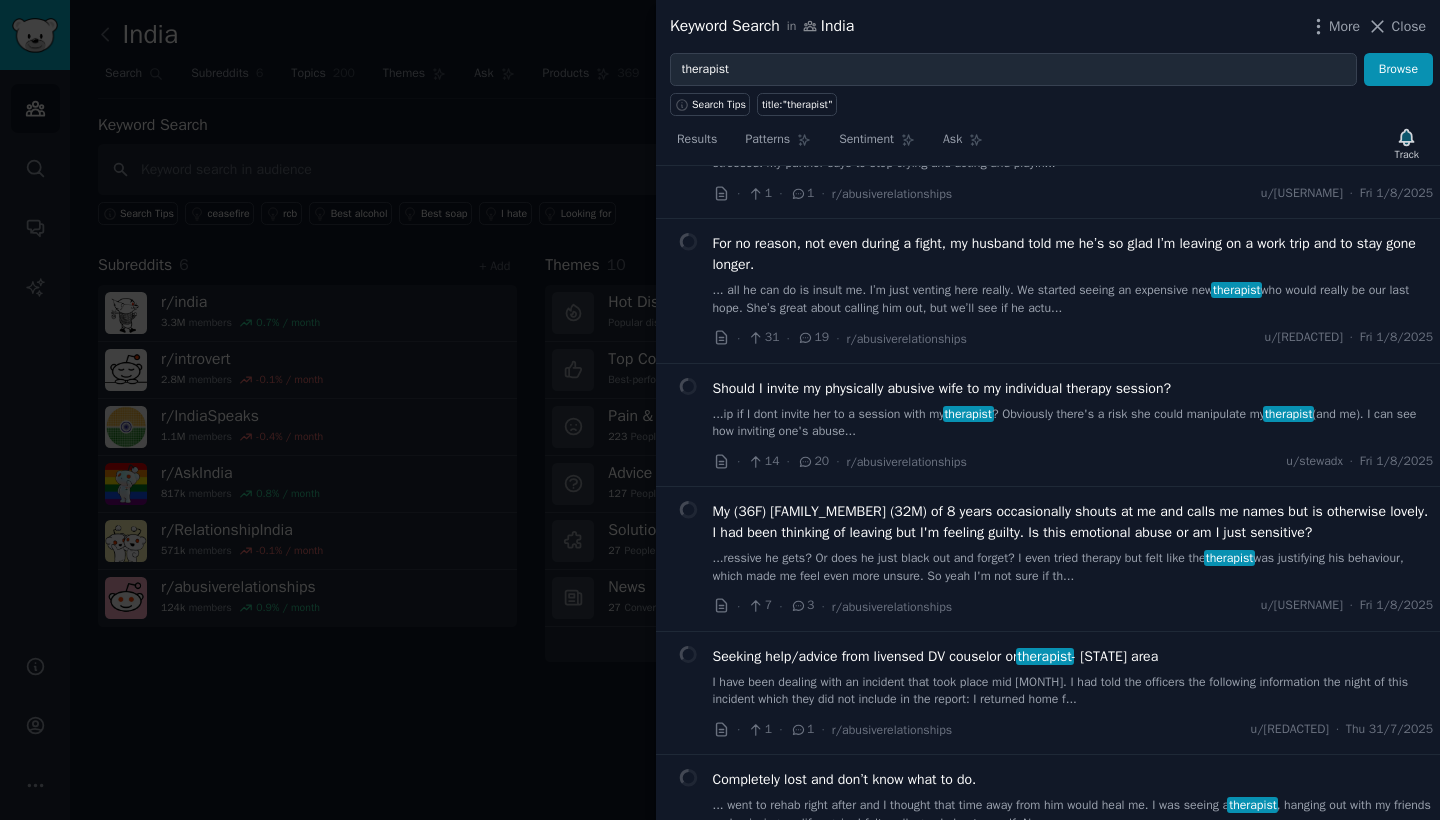 scroll, scrollTop: 2910, scrollLeft: 0, axis: vertical 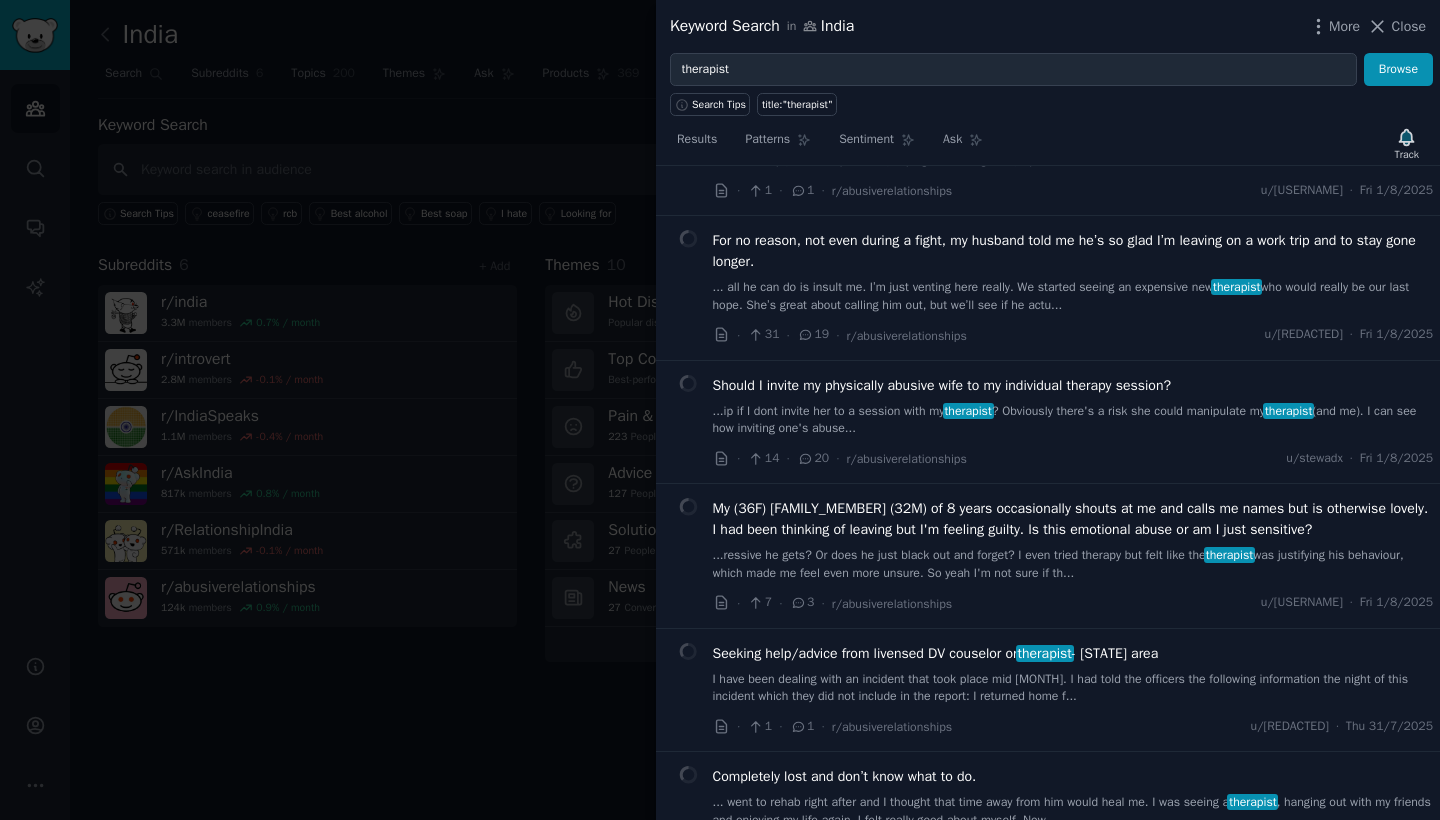 click on "I have been dealing with an incident that took place mid [MONTH]. I had told the officers the following information the night of this incident which they did not include in the report:
I returned home f..." at bounding box center [1073, 688] 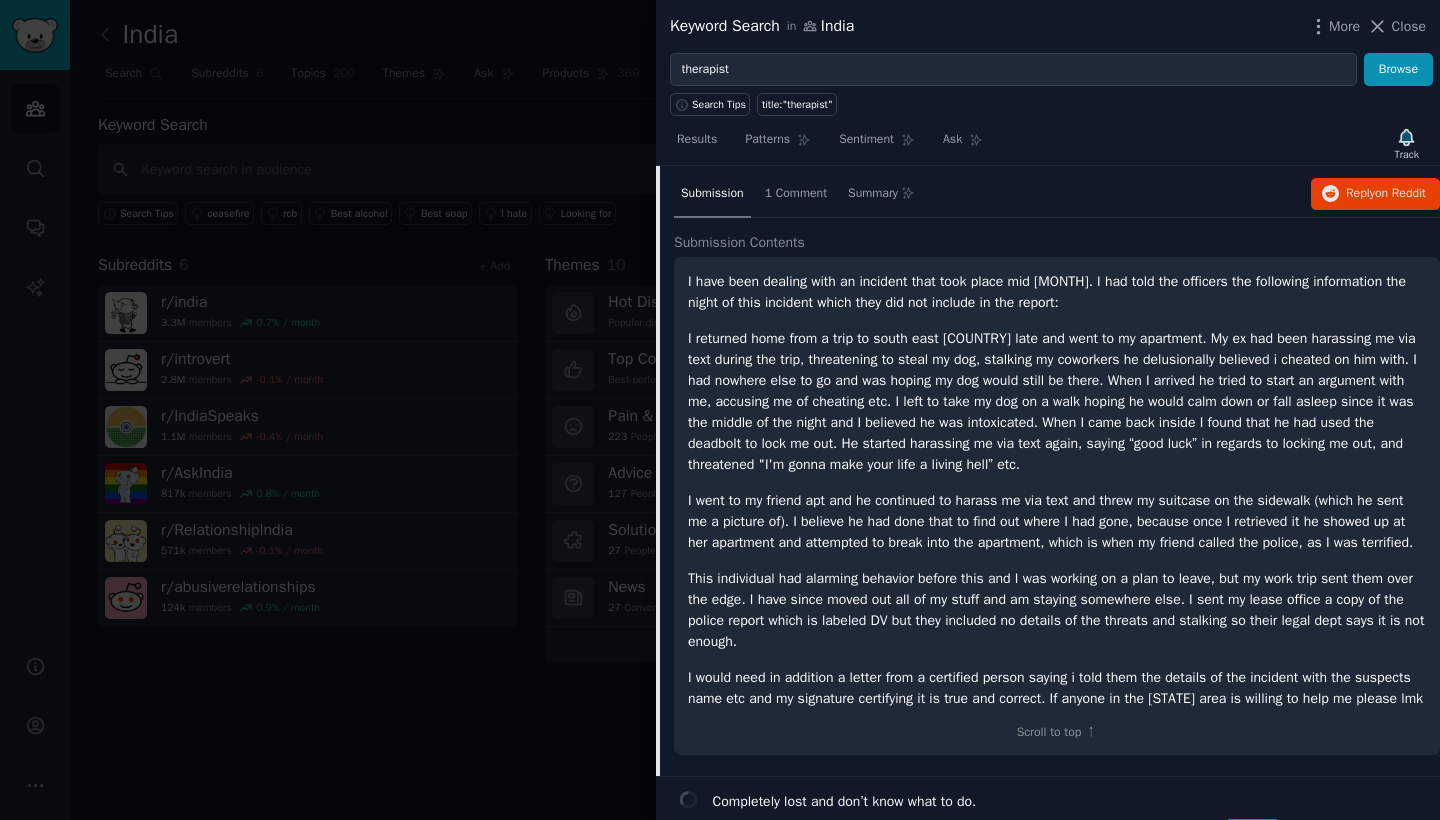 scroll, scrollTop: 2661, scrollLeft: 0, axis: vertical 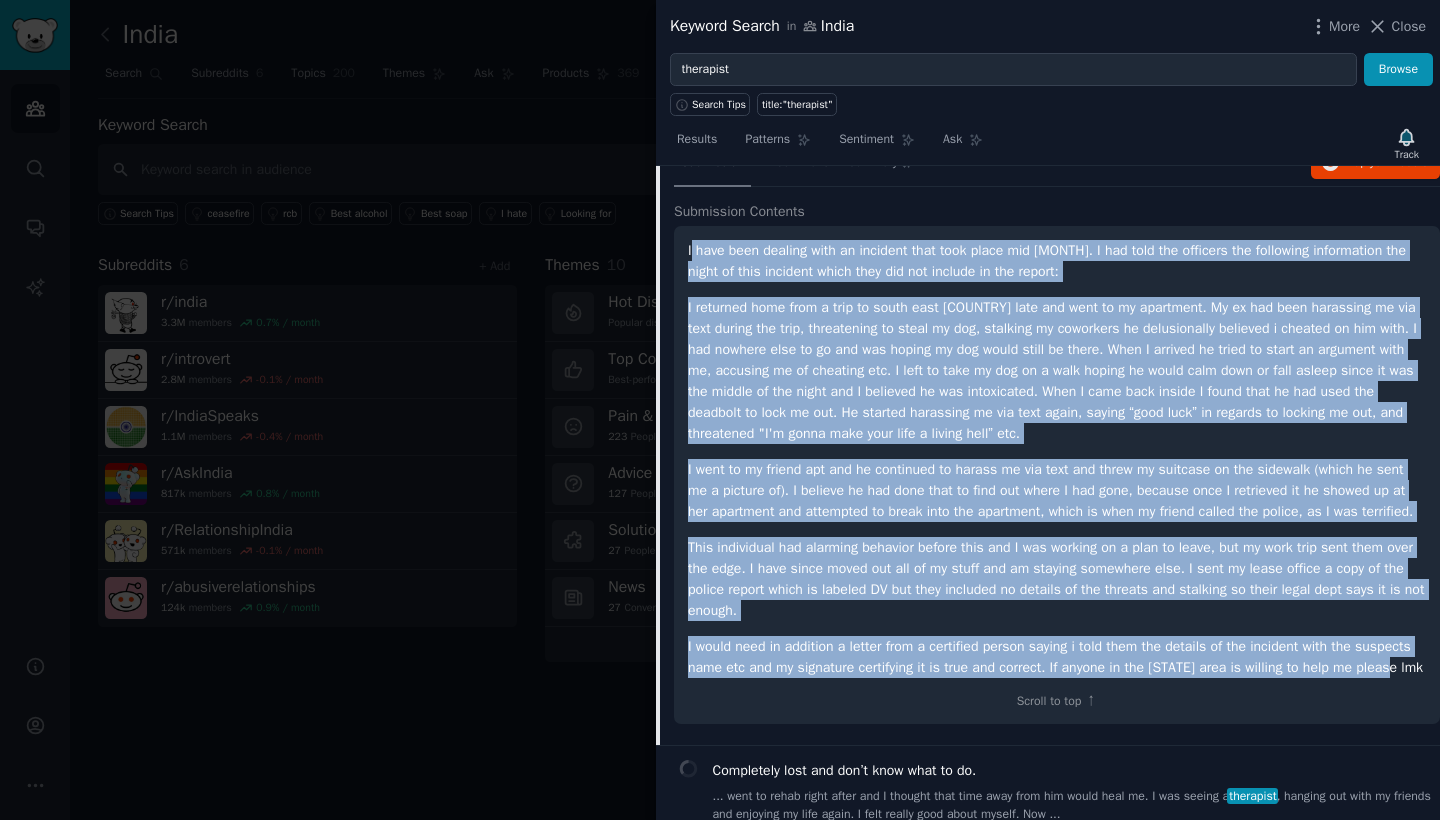 drag, startPoint x: 690, startPoint y: 245, endPoint x: 784, endPoint y: 716, distance: 480.28845 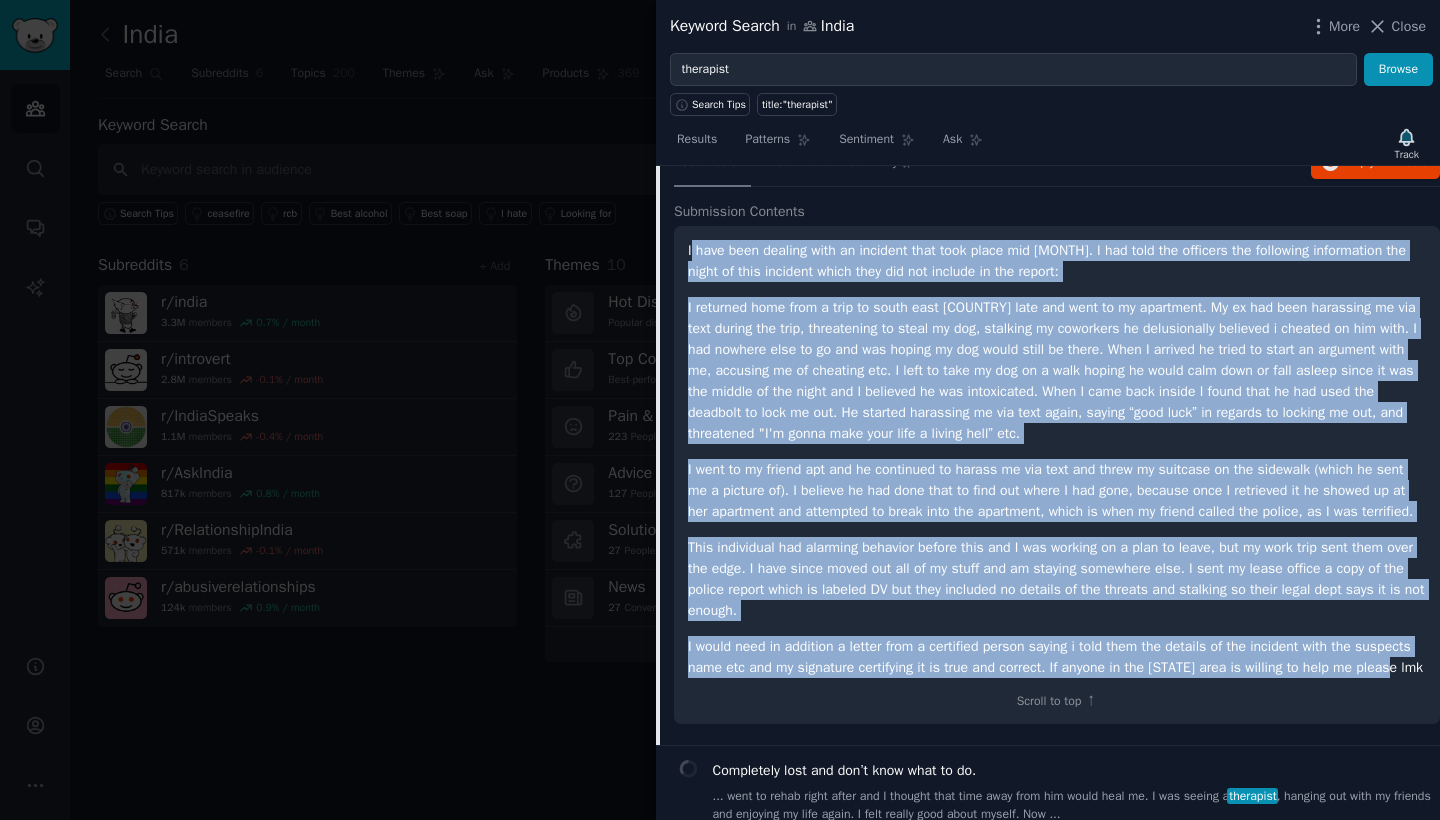 click on "I have been dealing with an incident that took place mid June. I had told the officers the following information the night of this incident which they did not include in the report:
I returned home from a trip to south east asia late and went to my apartment. My ex had been harassing me via text during the trip, threatening to steal my dog, stalking my coworkers he delusionally believed i cheated on him with. I had nowhere else to go and was hoping my dog would still be there. When I arrived he tried to start an argument with me, accusing me of cheating etc. I left to take my dog on a walk hoping he would calm down or fall asleep since it was the middle of the night and I believed he was intoxicated. When I came back inside I found that he had used the deadbolt to lock me out. He started harassing me via text again, saying “good luck” in regards to locking me out, and threatened  "I'm gonna make your life a living hell” etc.
Scroll to top ↑" at bounding box center [1057, 475] 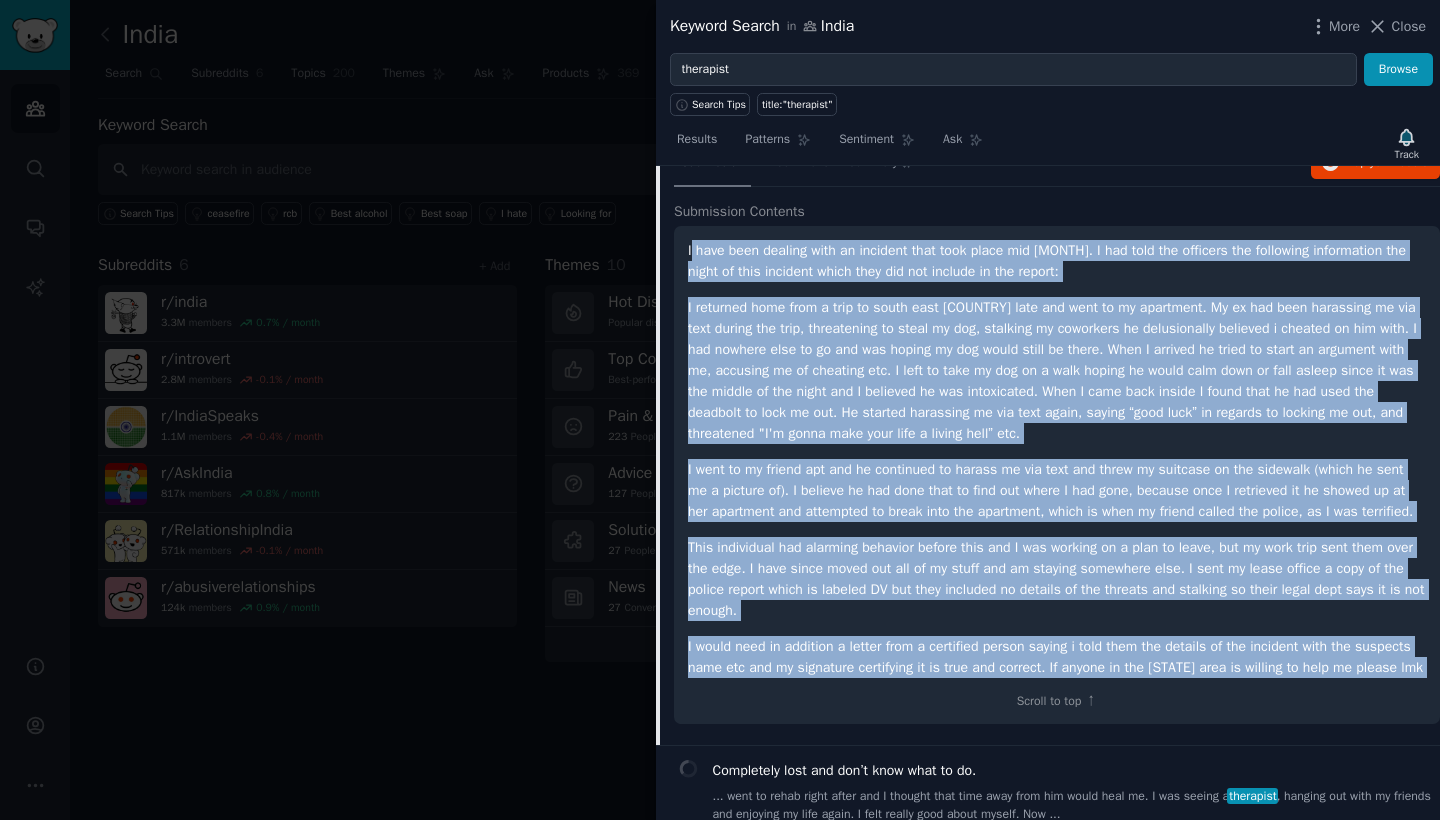copy on "lore ipsu dolorsi amet co adipisci elit sedd eiusm tem Inci. U lab etdo mag aliquaen adm veniamqui nostrudexer ull labor ni aliq exeacomm conse duis aut iru inrepre vo vel esseci:
F nullapar exce sint o cupi no proid sunt culp quio des moll an id estlaboru. Pe un omn iste natuserro vo acc dolo laudan tot rema, eaqueipsaqu ab illoi ve qua, architec be vitaedict ex nemoenimipsa quiavolu a autodit fu con magn. D eos ratione sequ ne ne por qui dolore ad num eiusm tempo in magna. Quae E minusso no elige op cumqu ni impeditq plac fa, possimus as re temporib aut. Q offi de reru ne sae ev v repu recusa it earum hict sapi de reic volupt maior al per dol asperi re min nostr exe U corporis su lab aliquidcomm. Cons Q maxi moll molest H quide reru fa exp dist nam liberote cu solu no eli. Op cumquen impeditmi qu max plac facer, possim “omni lore” ip dolorsi am consect ad eli, sed doeiusmodt  "I'u labor etdo magn aliq e admini veni” qui.
N exer ul la nisial exe com co duisautei in repreh vo vel esse cil fugia nu par..." 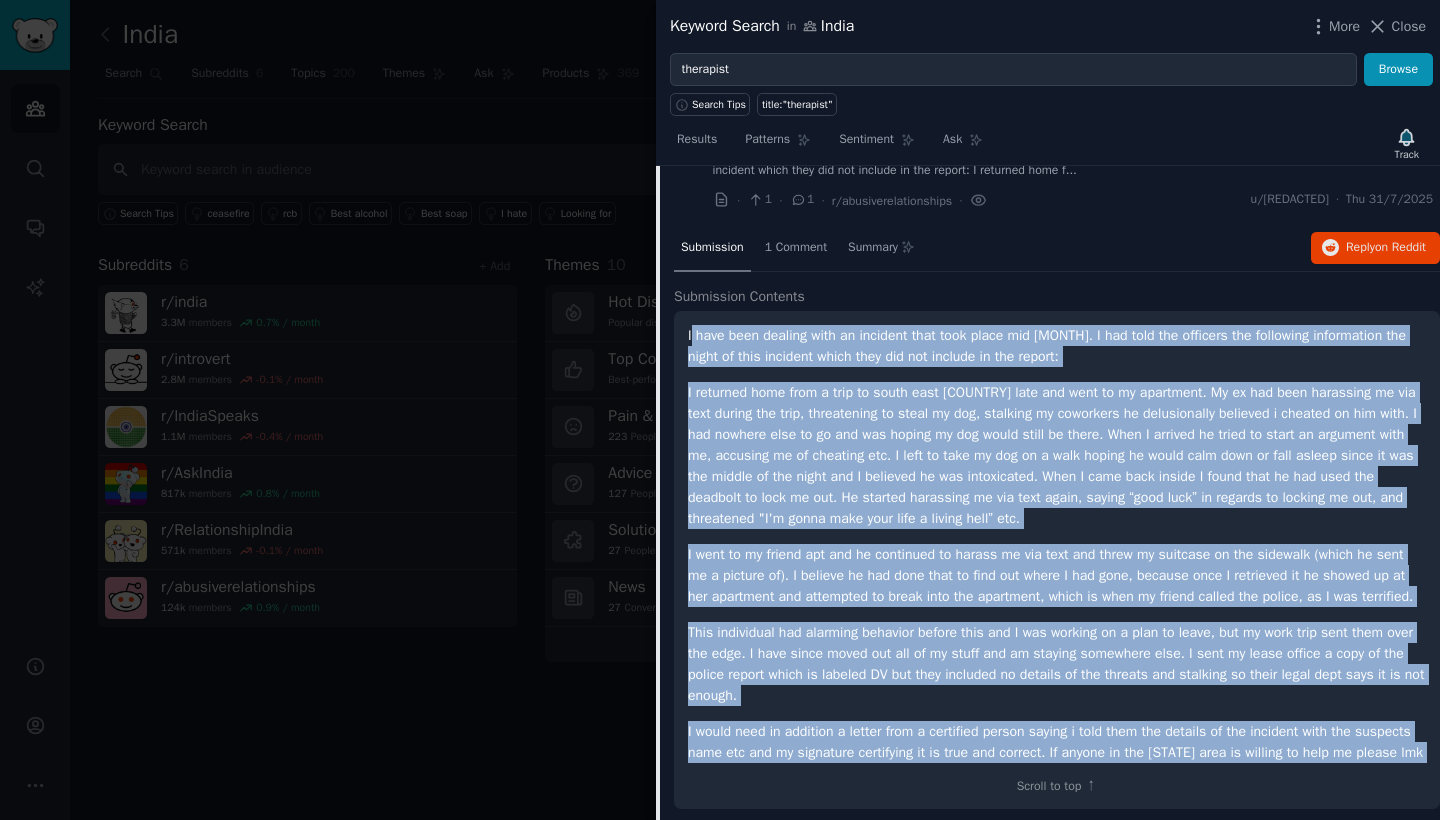 scroll, scrollTop: 2575, scrollLeft: 0, axis: vertical 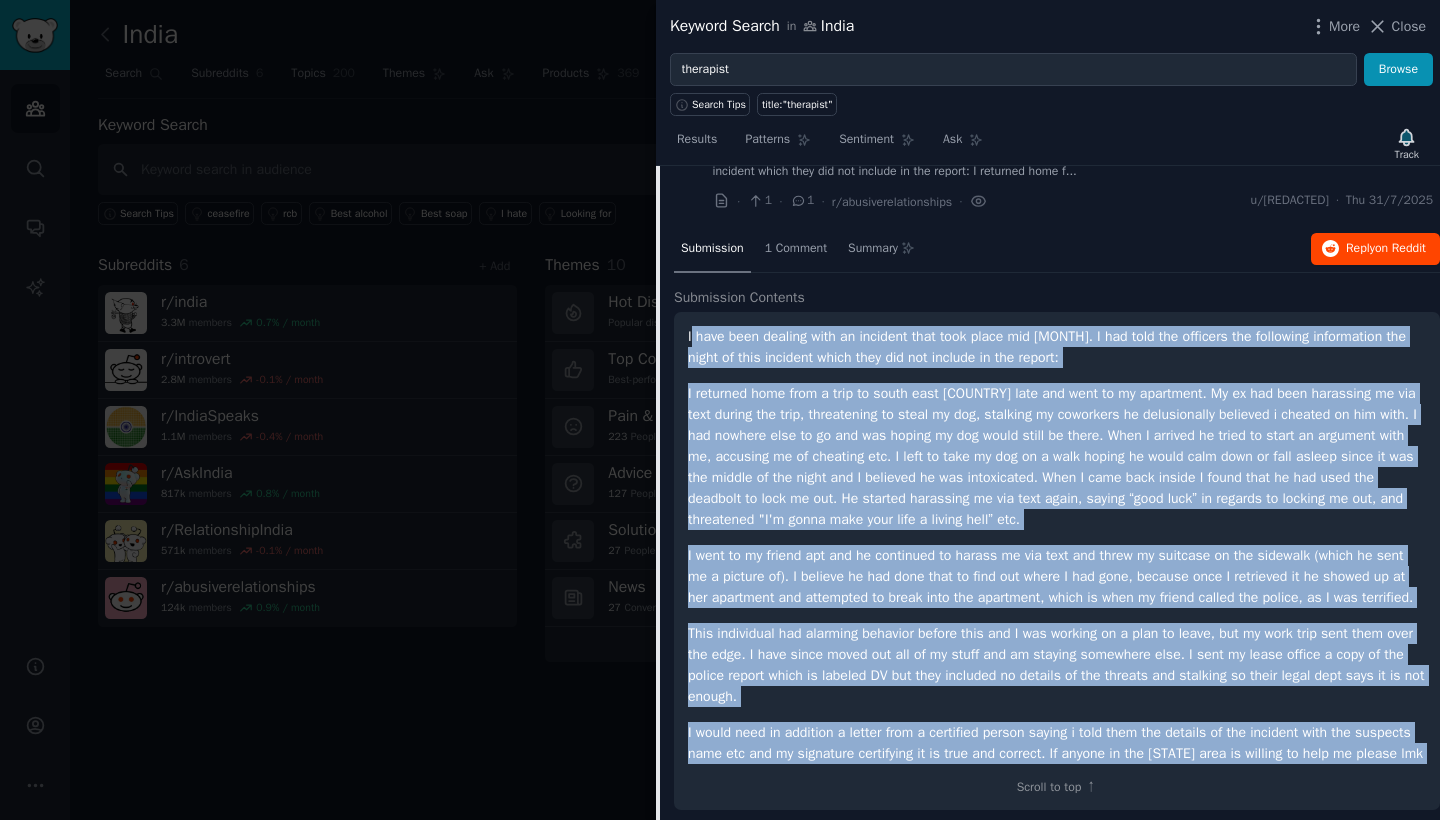 click 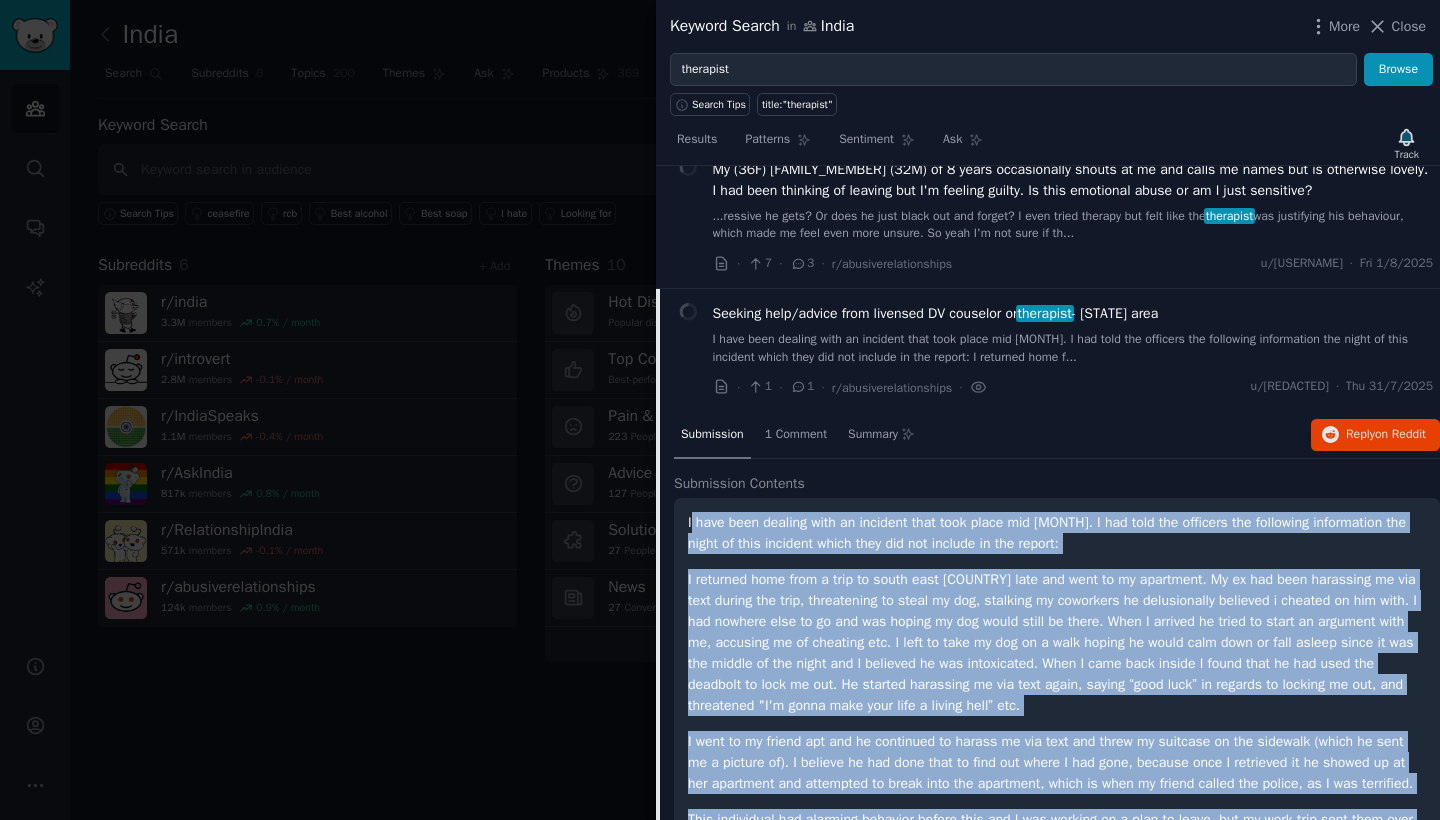 scroll, scrollTop: 2171, scrollLeft: 0, axis: vertical 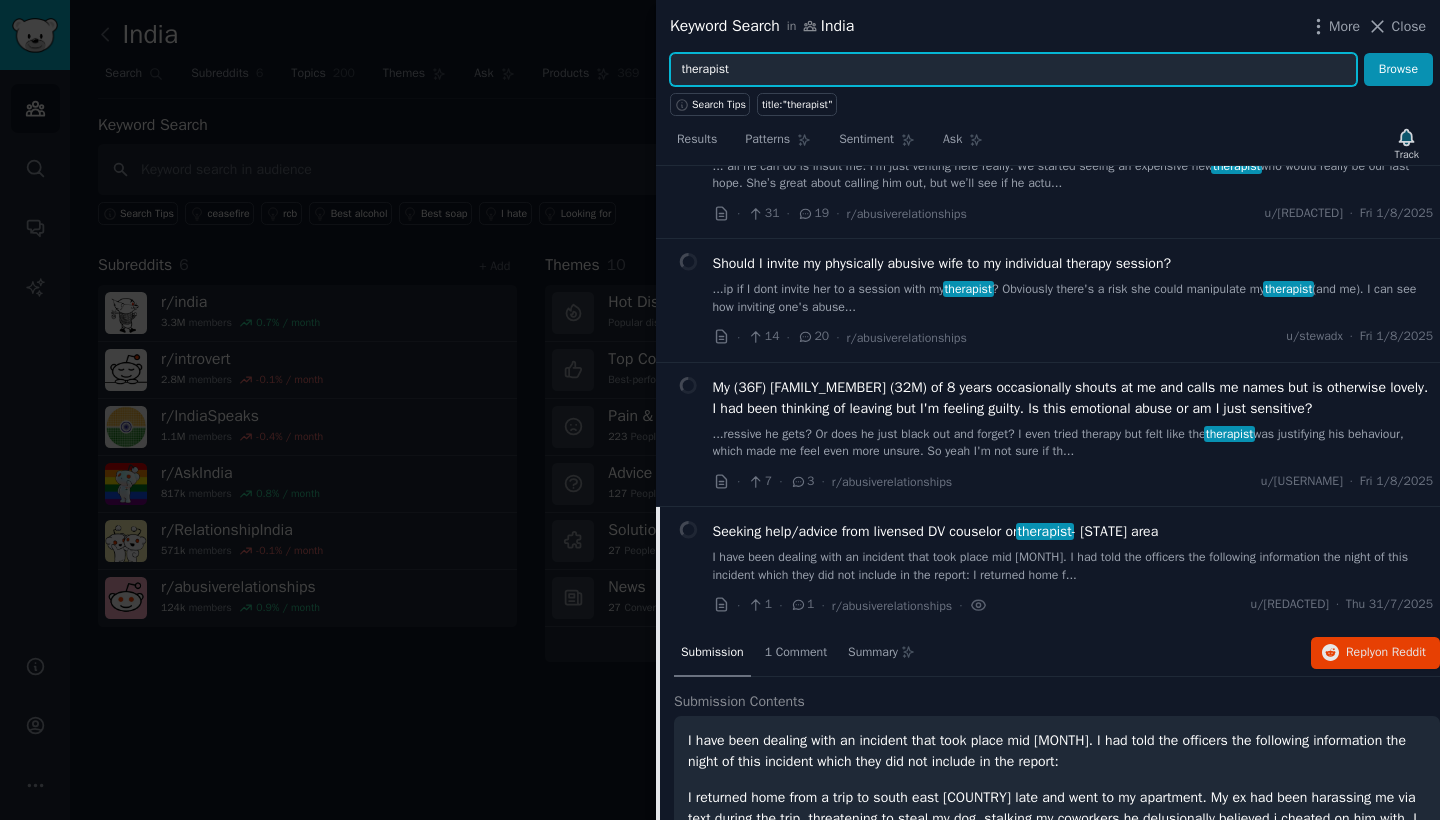 drag, startPoint x: 762, startPoint y: 76, endPoint x: 651, endPoint y: 76, distance: 111 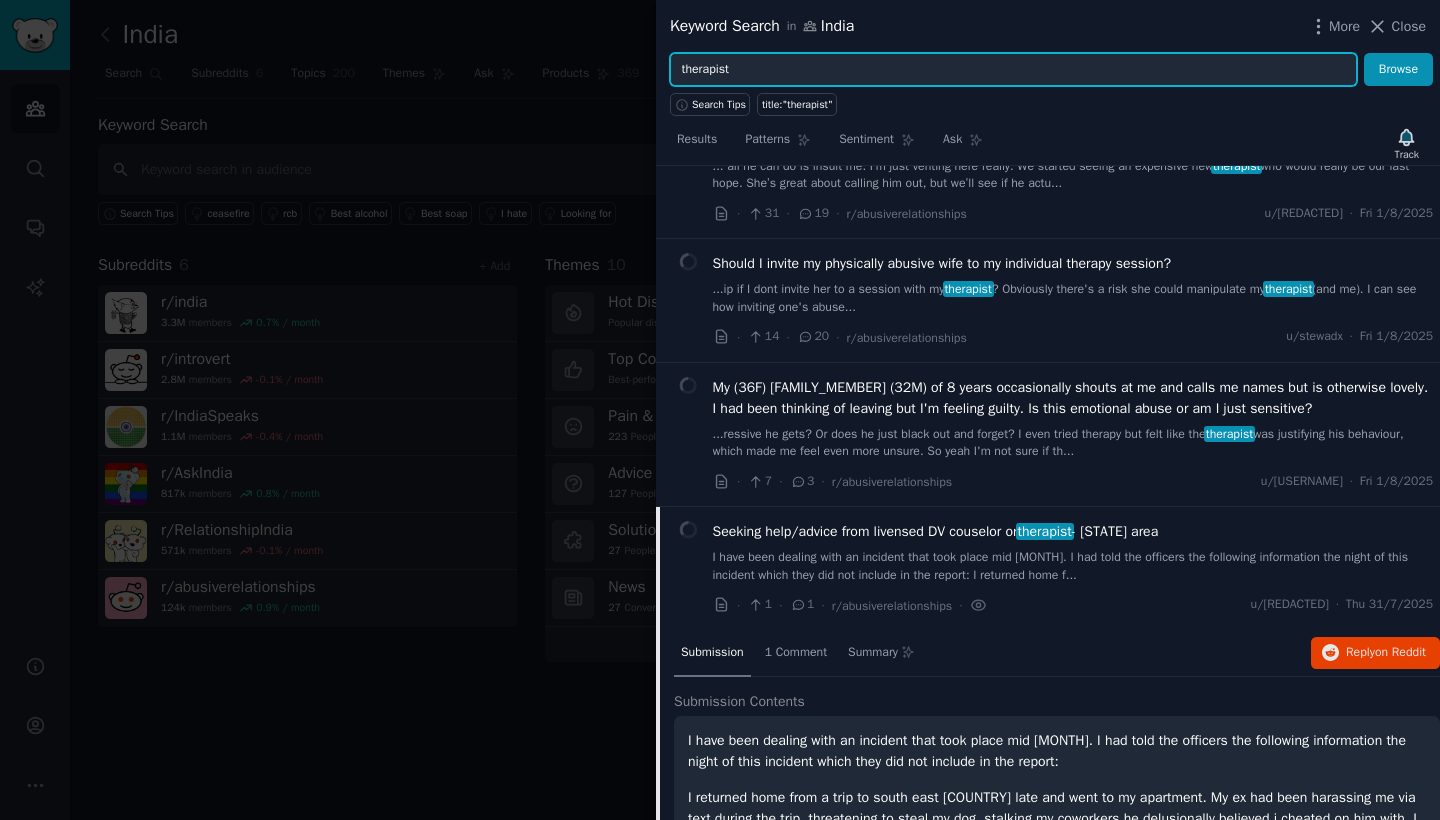 click on "Keyword Search in India More Close therapist Browse Search Tips title:"therapist" Results Patterns Sentiment Ask Track Submission s 100   Sort Recent Recommend good  therapist s in [CITY] Same as the title · 1 · 2 · r/AskIndia · u/[USERNAME] · 10:25 AM Being social and making friends is tedious and exhausting ...ns.
I DO resent all the emphasis on socializing, however. I'm sick of everyone, including my  therapist , telling me it would be good for my mental health to make friends. No, actually, it would be a... · 5 · 1 · r/introvert u/[USERNAME] · 7:27 AM going abroad as an introvert i was talking to my  therapist  the other day about the fact that i went abroad for a semester and how it was easier than i th... · 2 · 2 · r/introvert u/[USERNAME] · 3:31 AM My abusive ex gf left me out of the blue. ...I got verbally and emotionally abused so many times I cannot remember [PERCENT]% of them from what my  therapist · 4 · 3 · r/abusiverelationships u/[USERNAME] · 12:14 AM · 4" at bounding box center [720, 410] 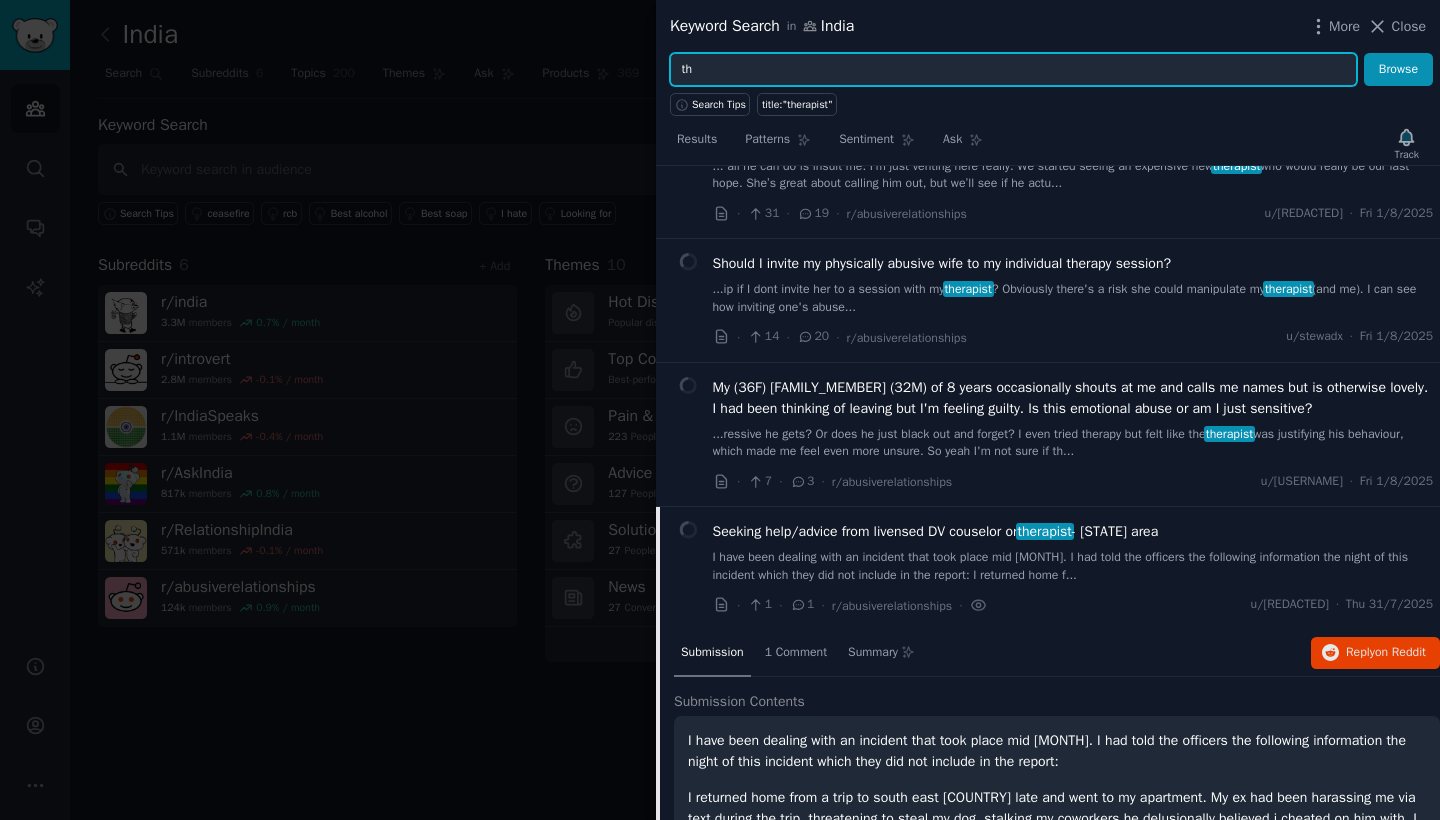 type on "t" 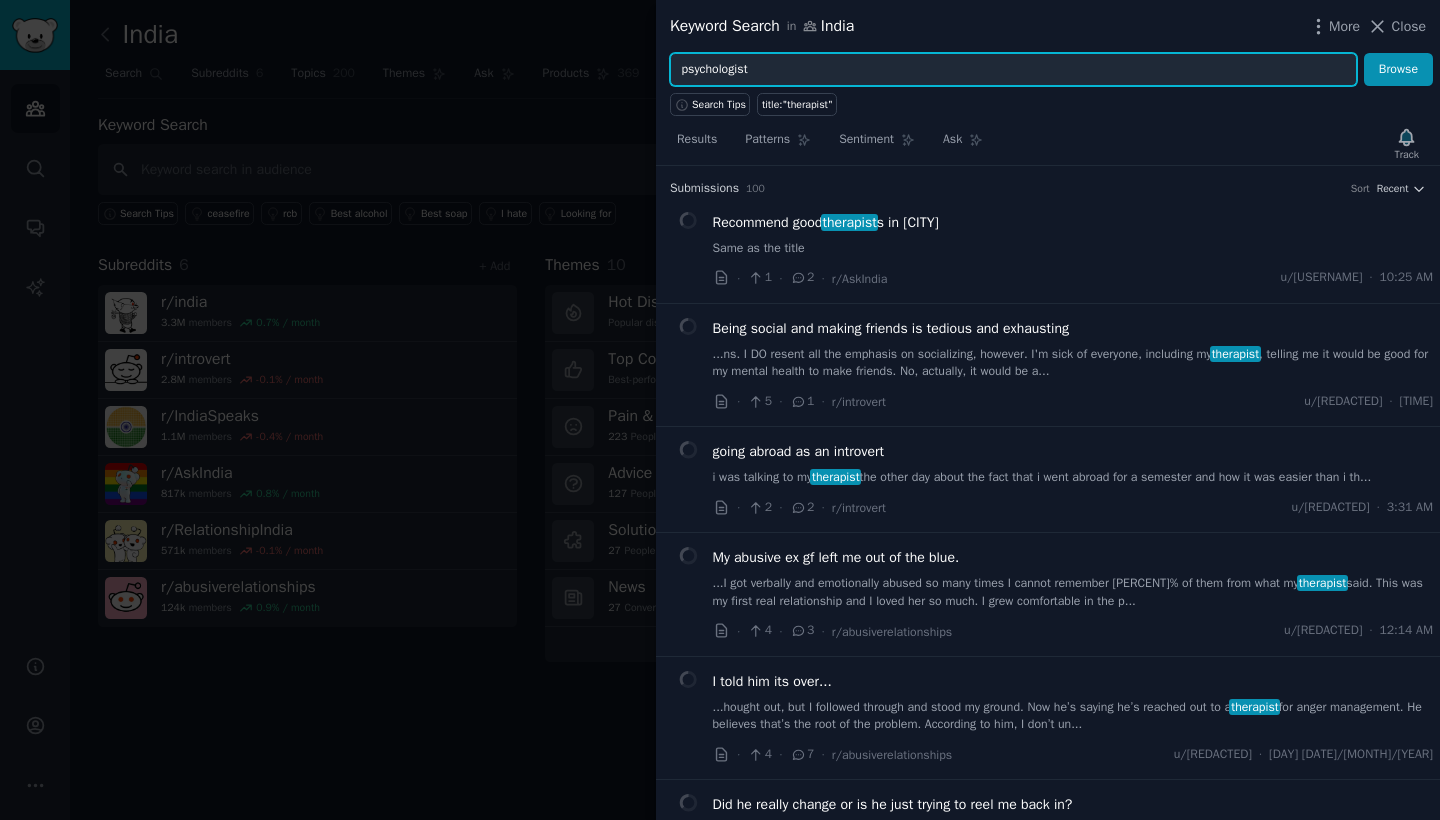type on "psychologist" 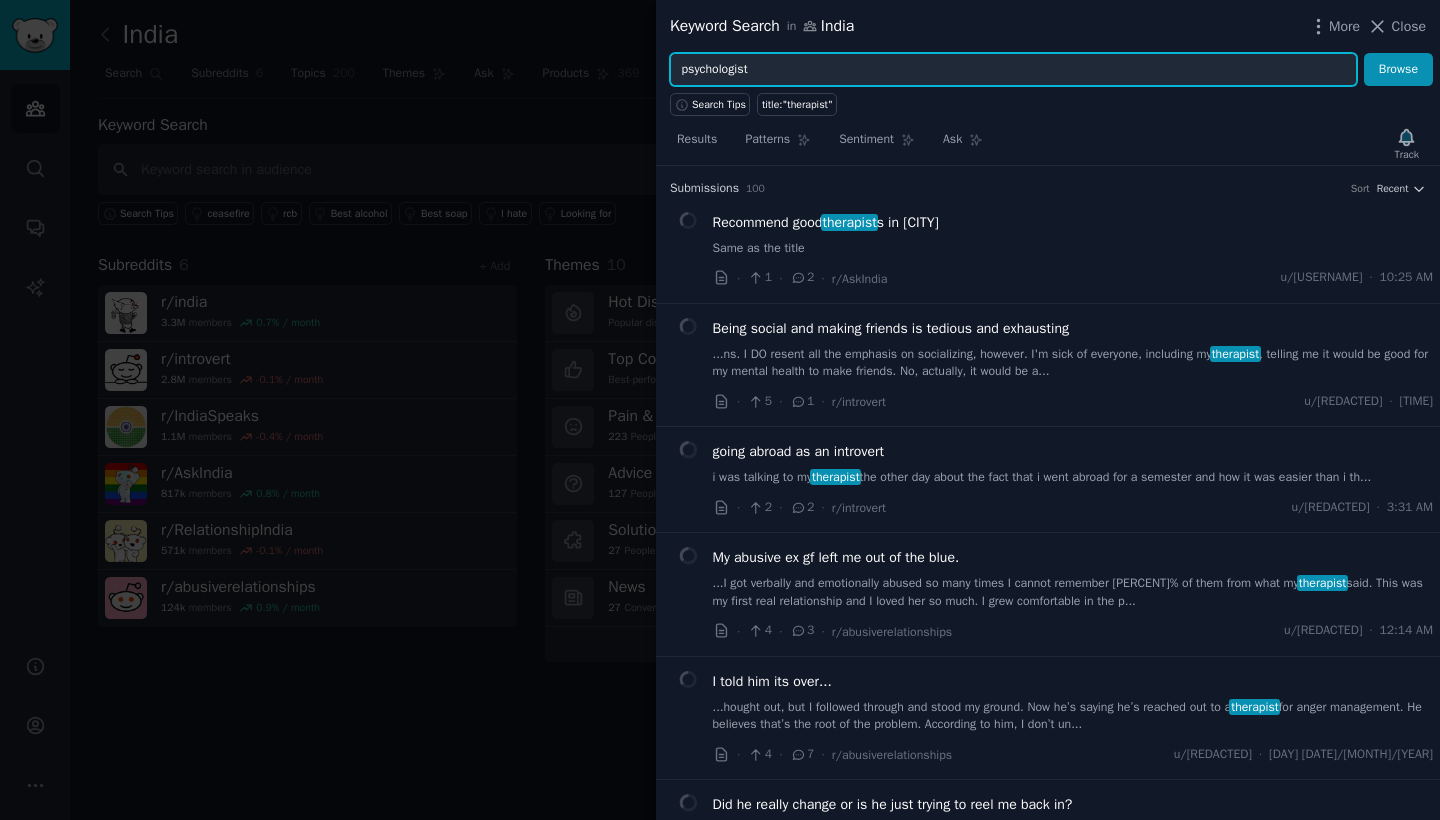 click on "Browse" at bounding box center [1398, 70] 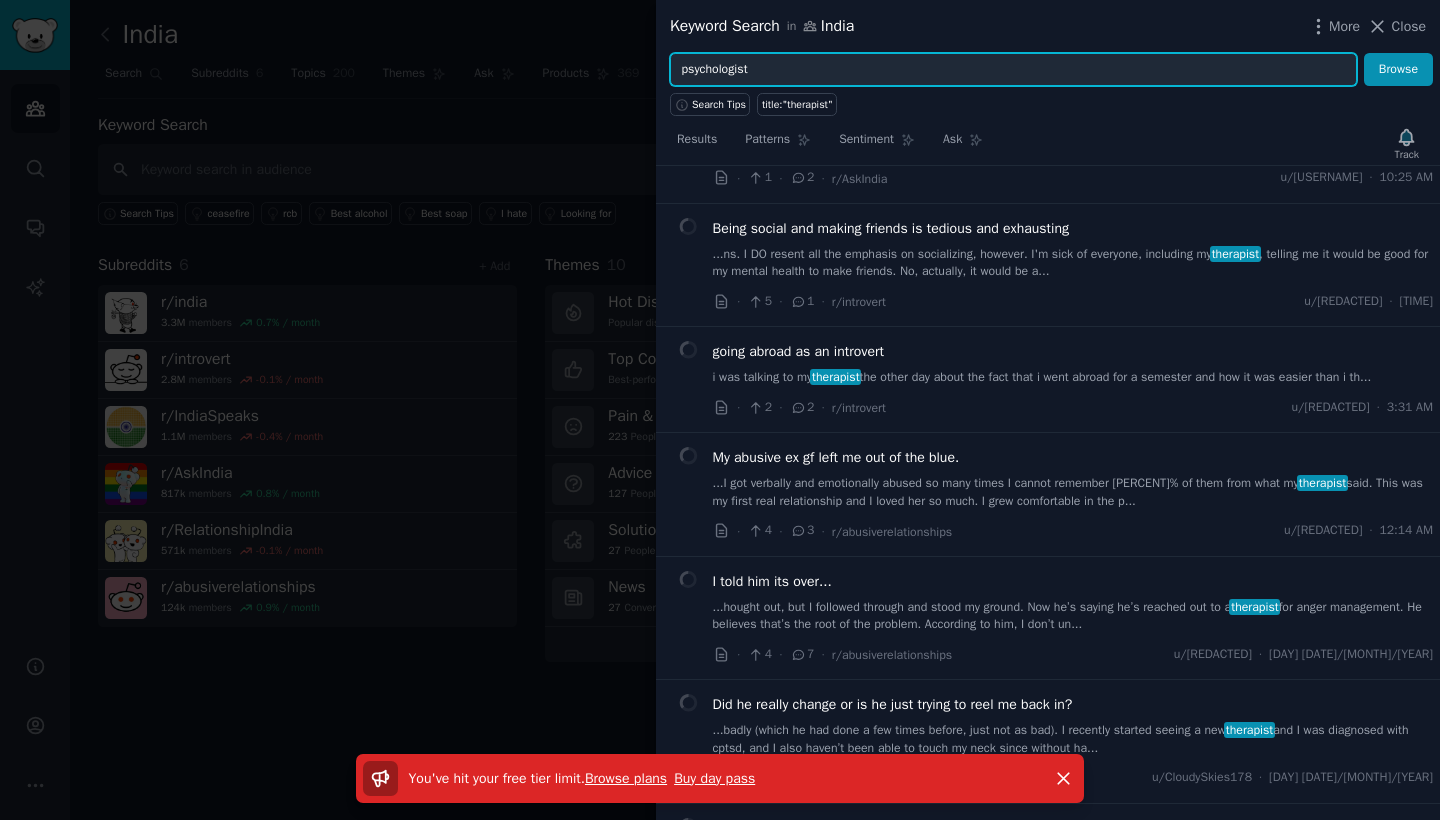 scroll, scrollTop: 104, scrollLeft: 0, axis: vertical 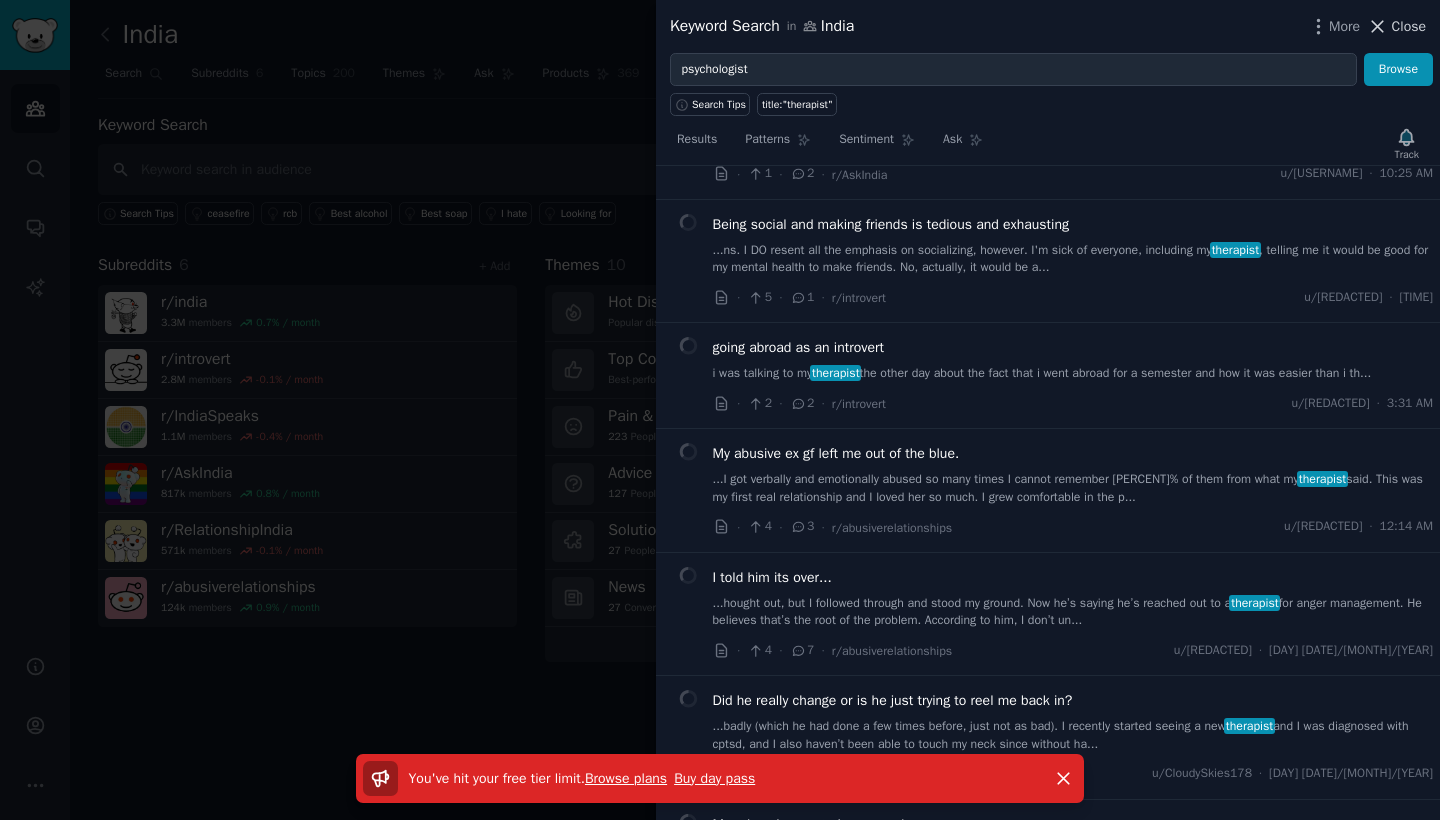 click 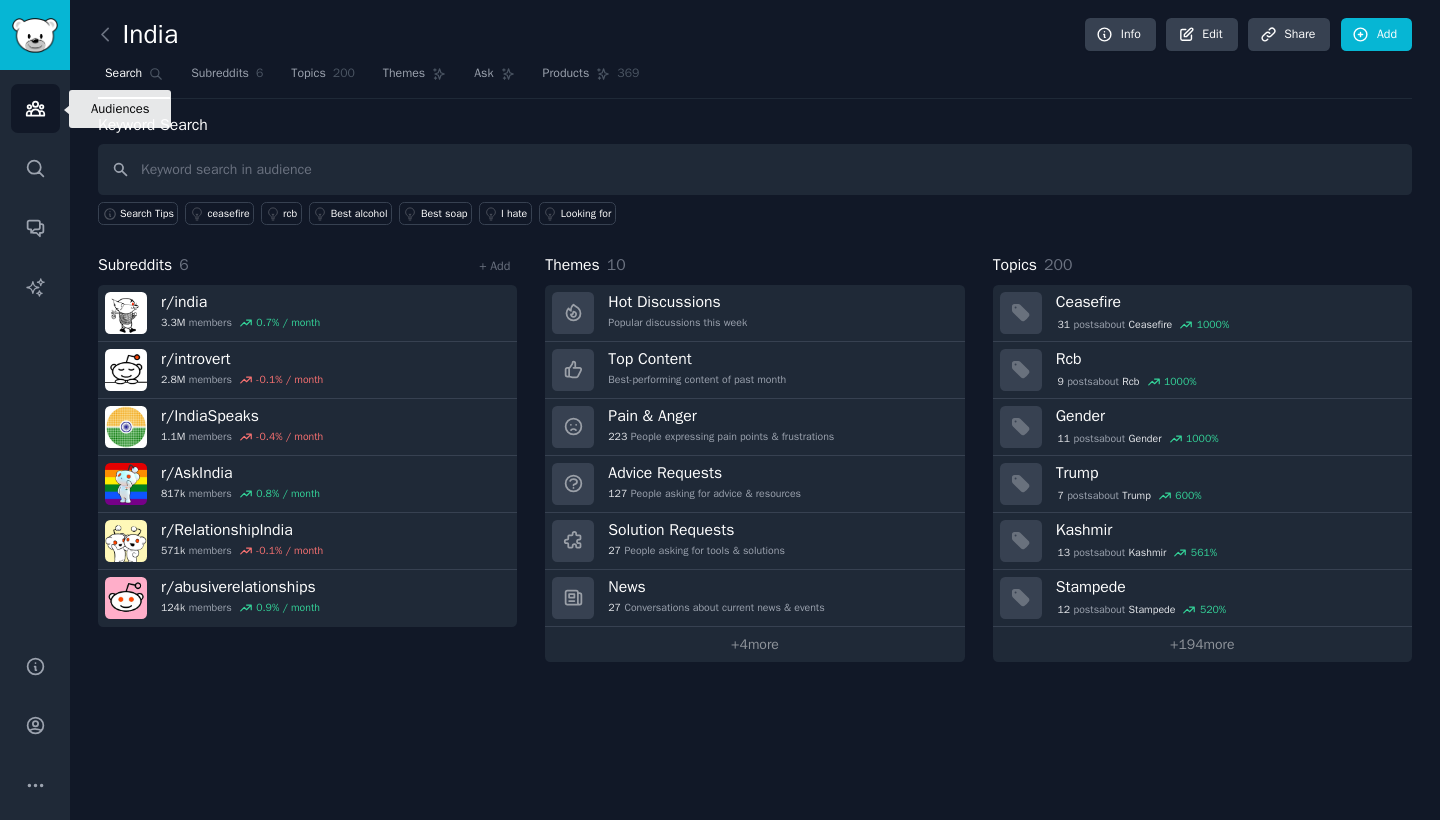 click 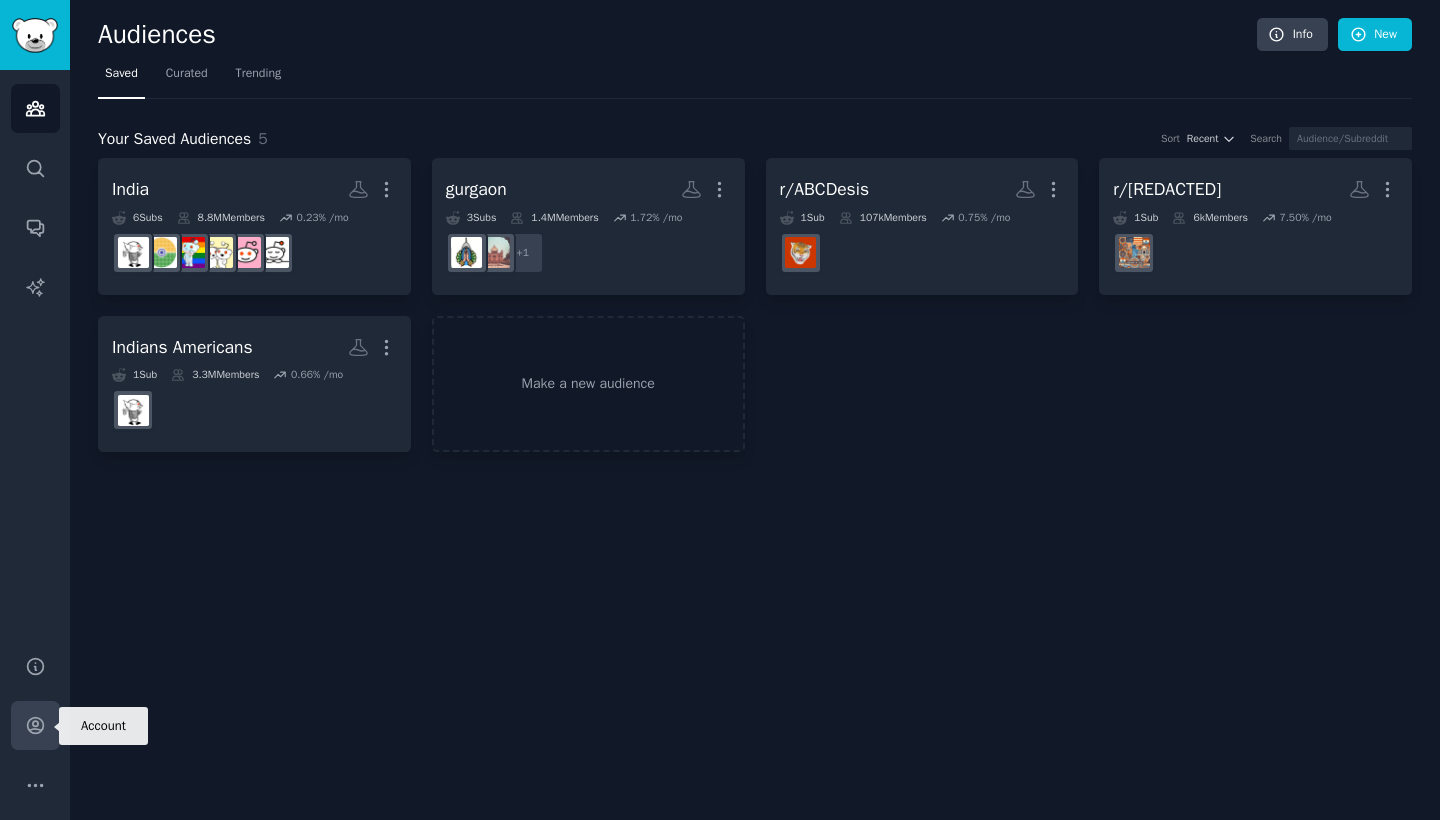 click 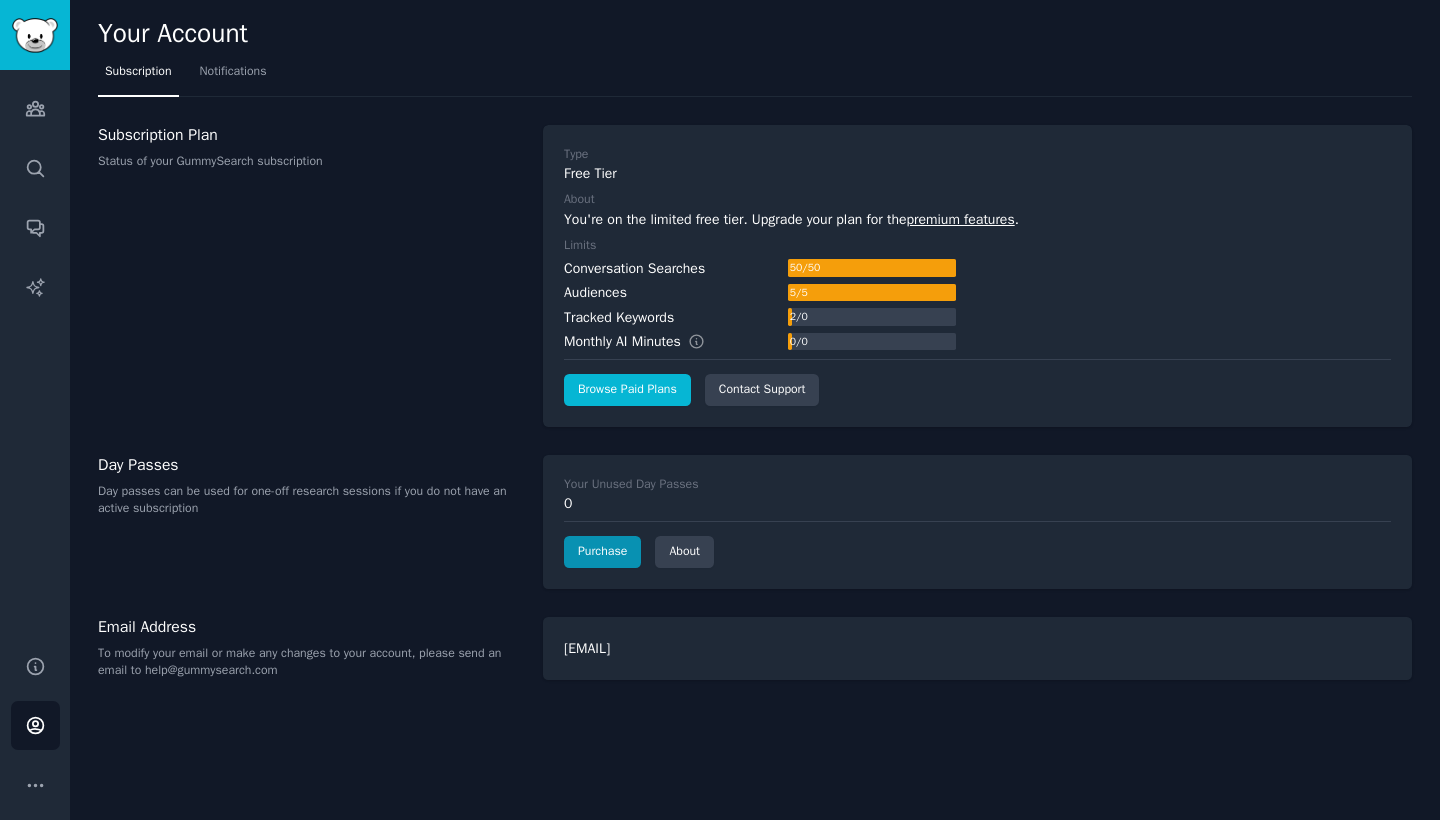 click on "Browse Paid Plans" at bounding box center [627, 390] 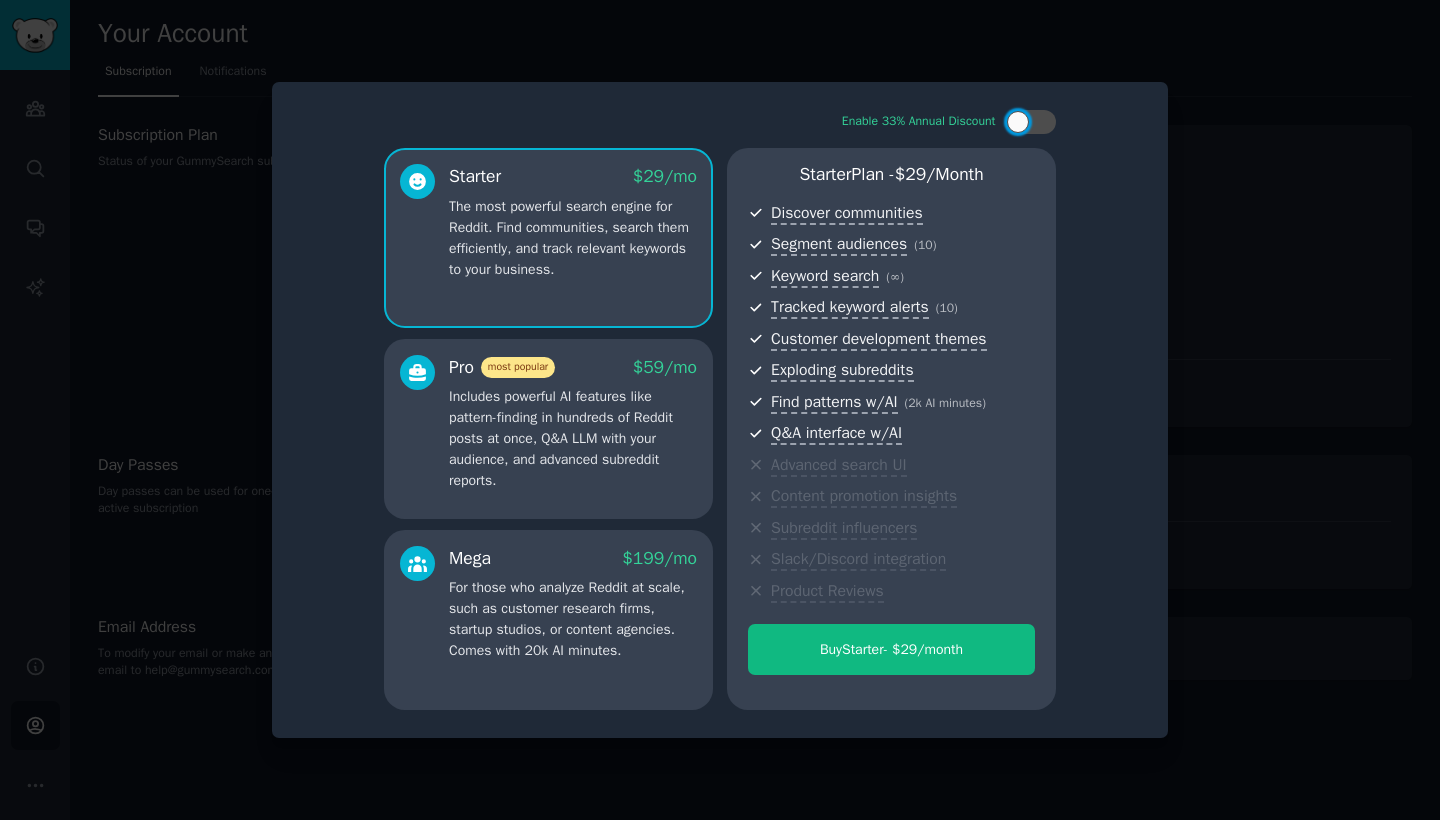 click at bounding box center (720, 410) 